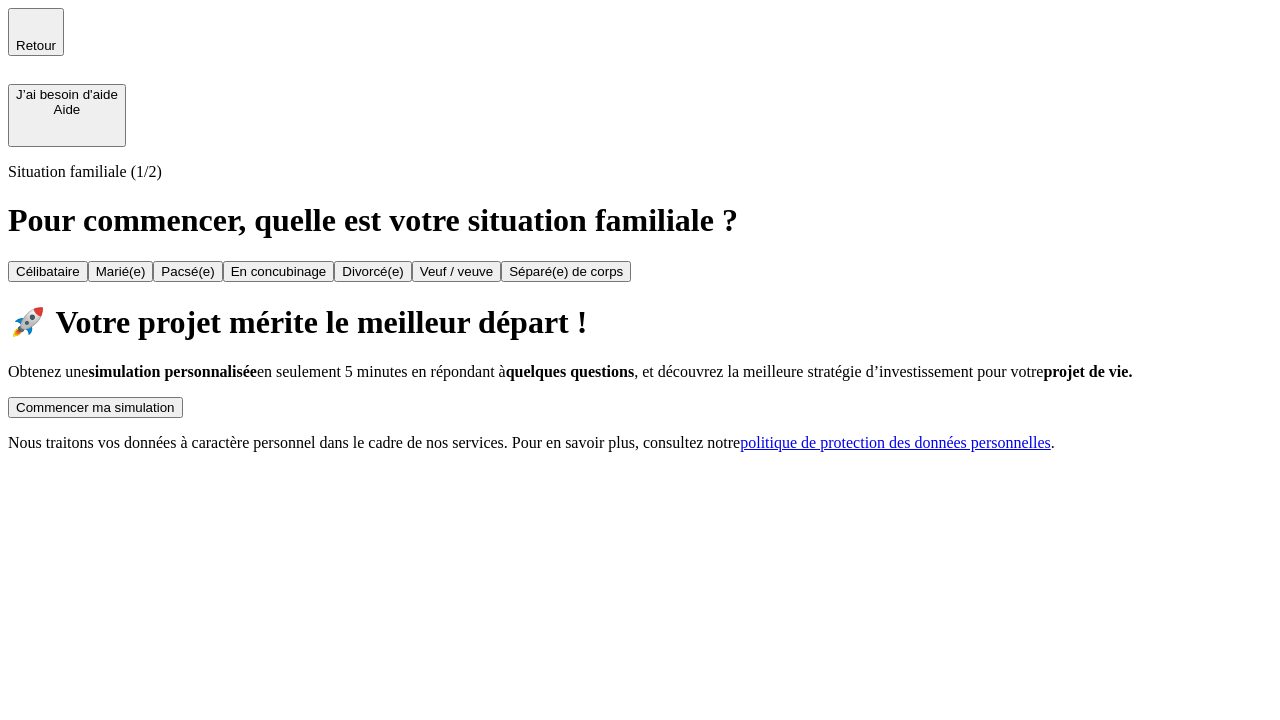 scroll, scrollTop: 0, scrollLeft: 0, axis: both 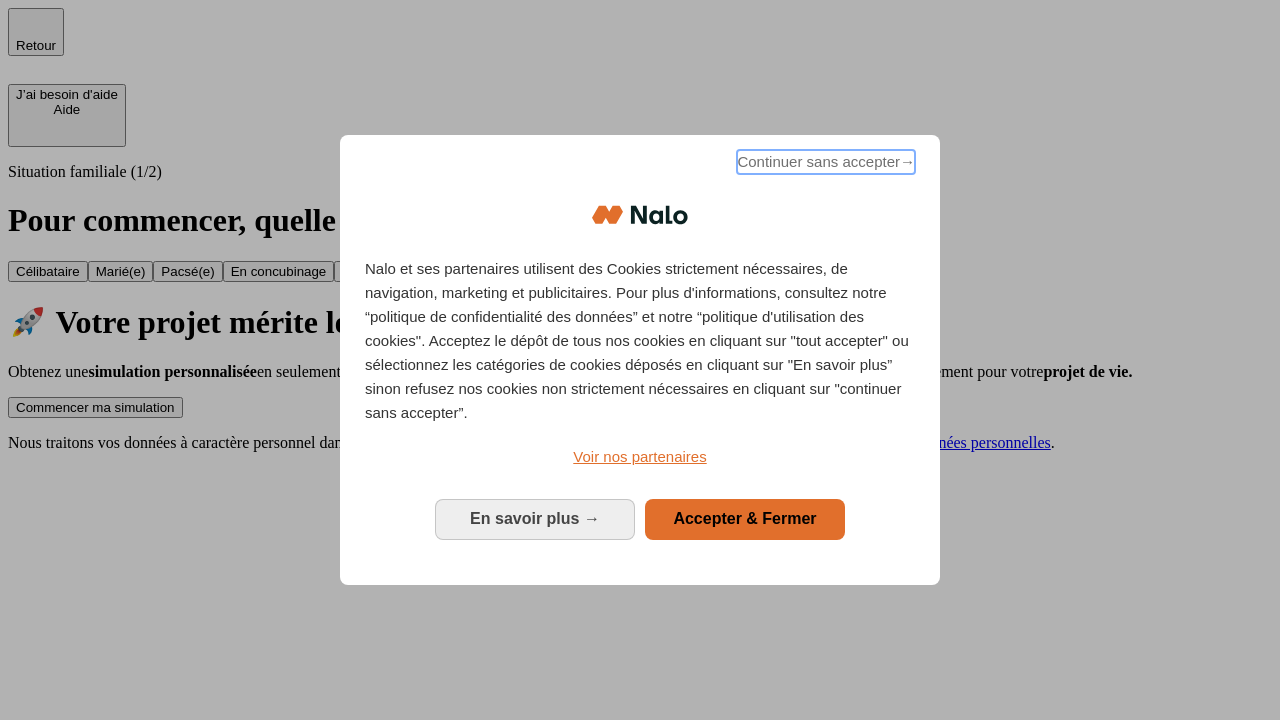 click on "Continuer sans accepter  →" at bounding box center (826, 162) 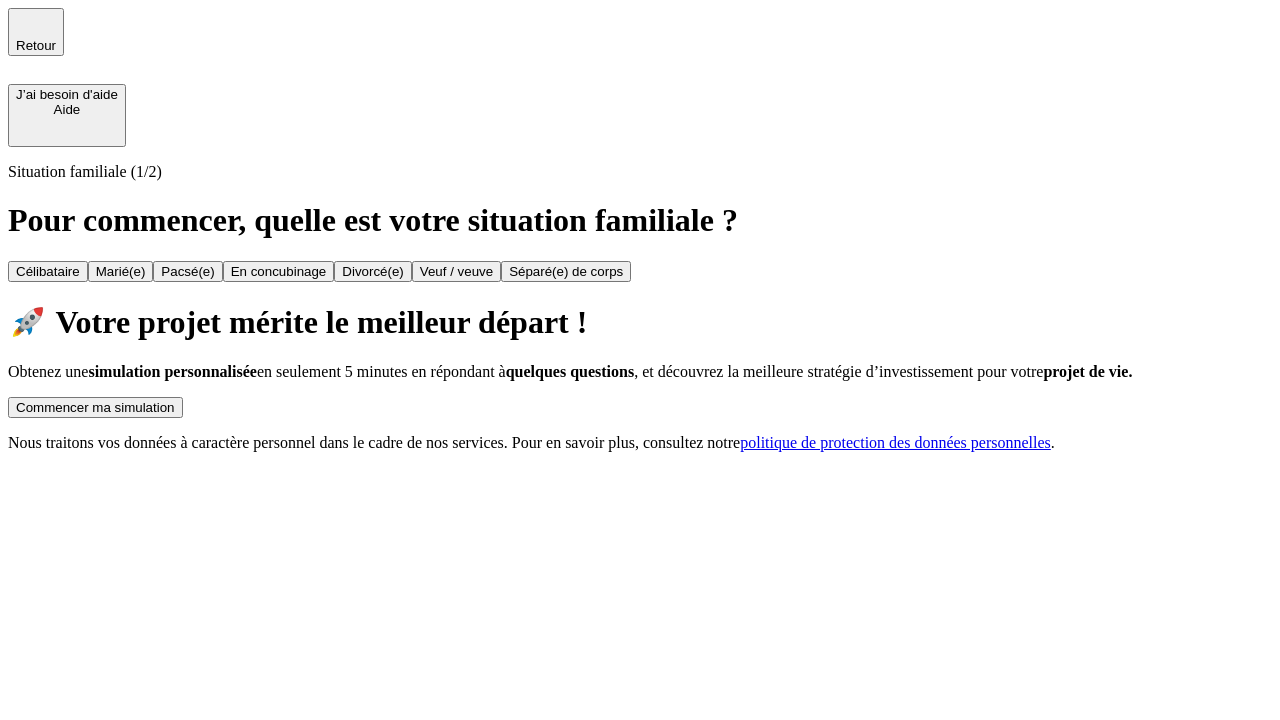 click on "Commencer ma simulation" at bounding box center (95, 407) 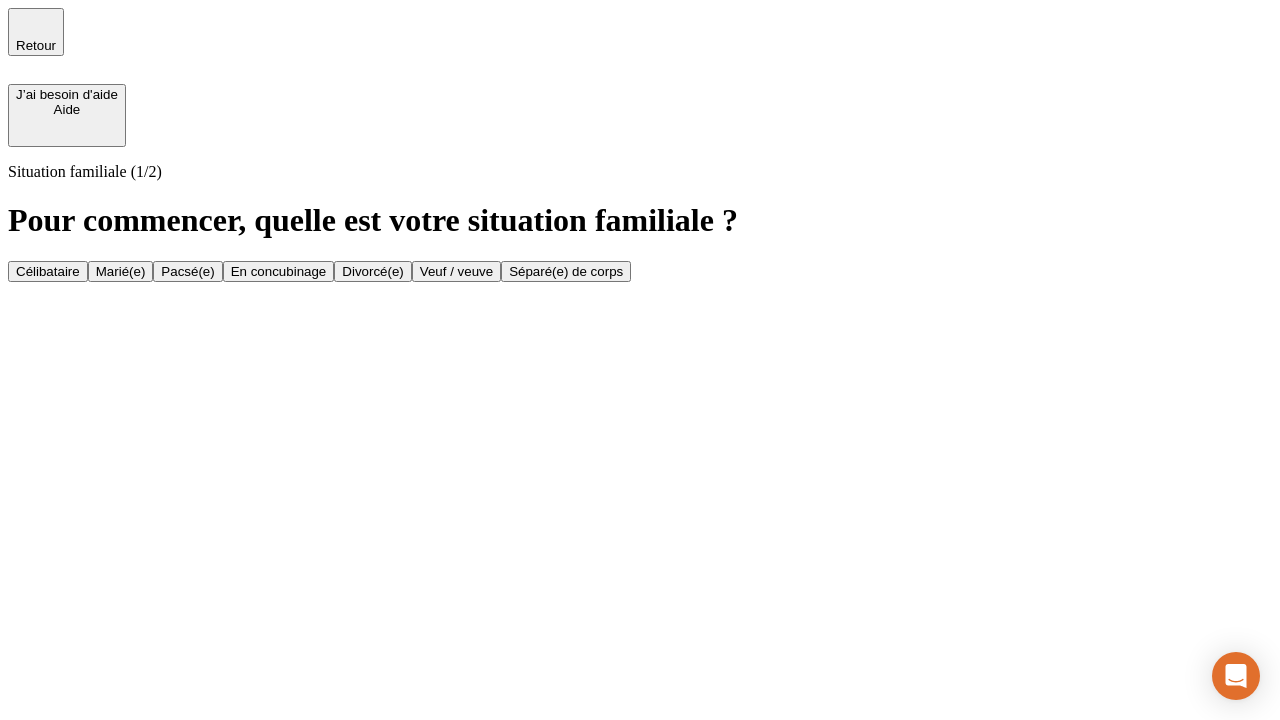 click on "Marié(e)" at bounding box center [121, 271] 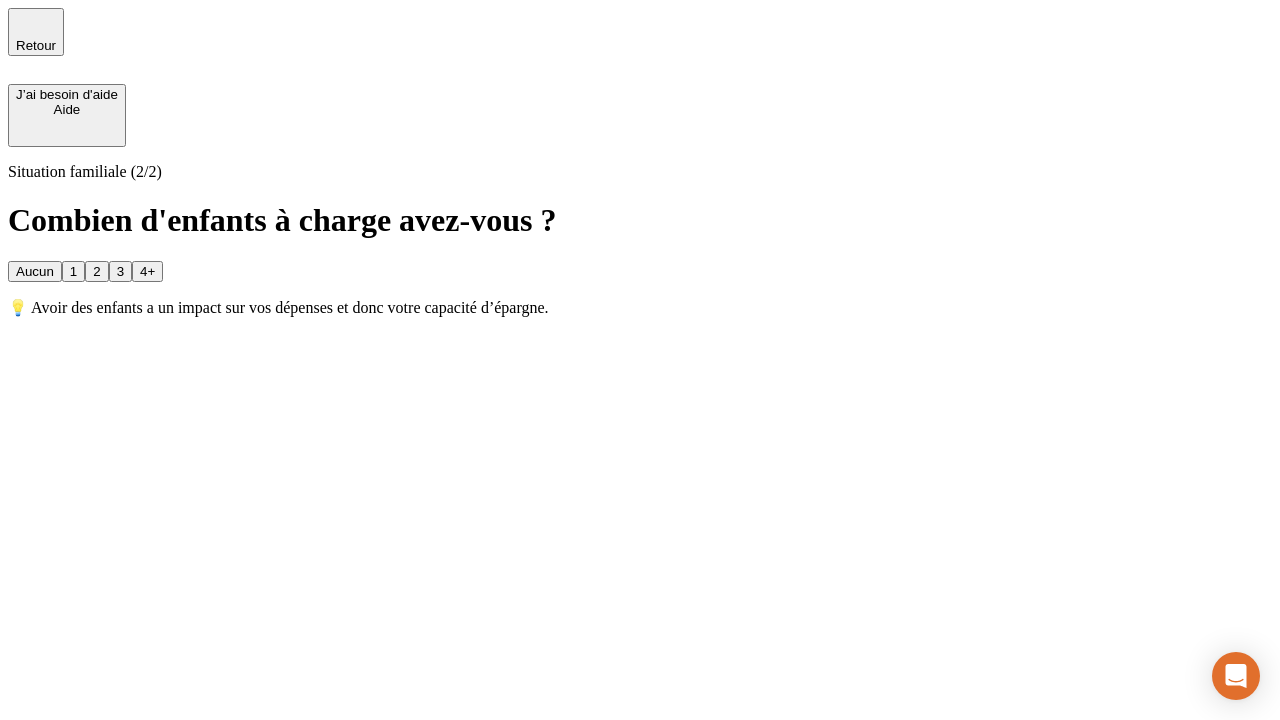 click on "1" at bounding box center (73, 271) 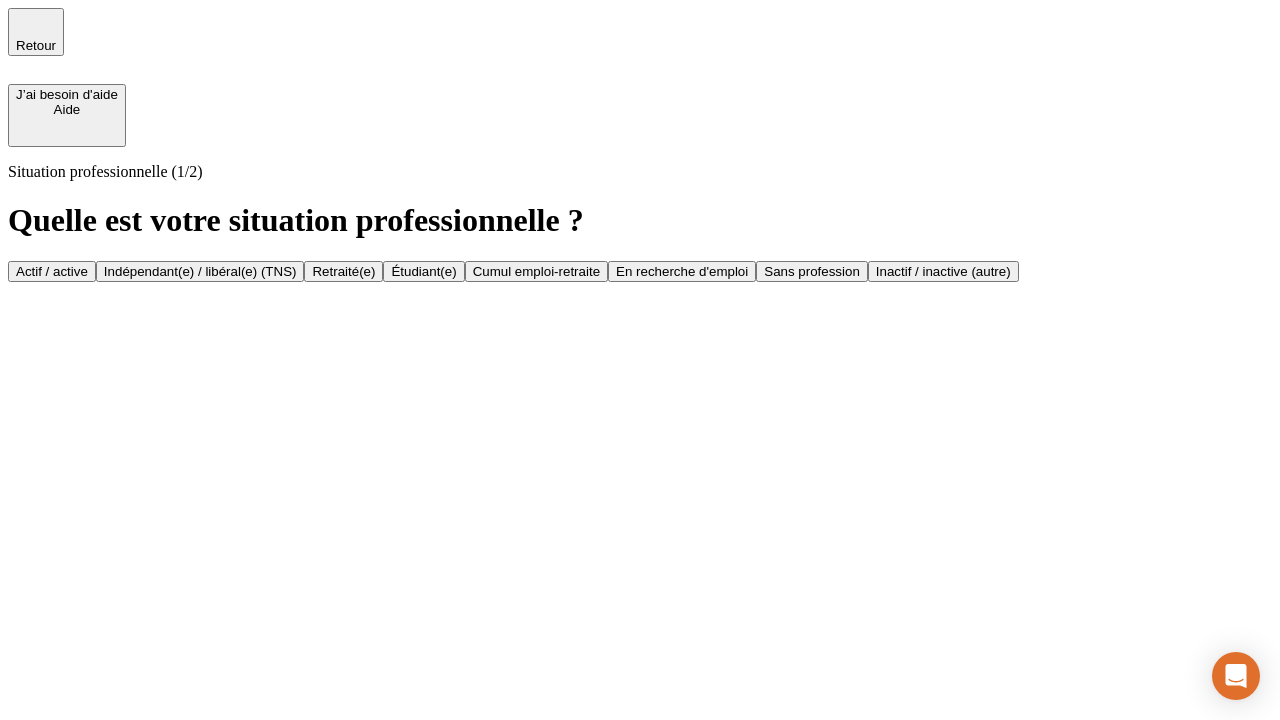 click on "Actif / active" at bounding box center (52, 271) 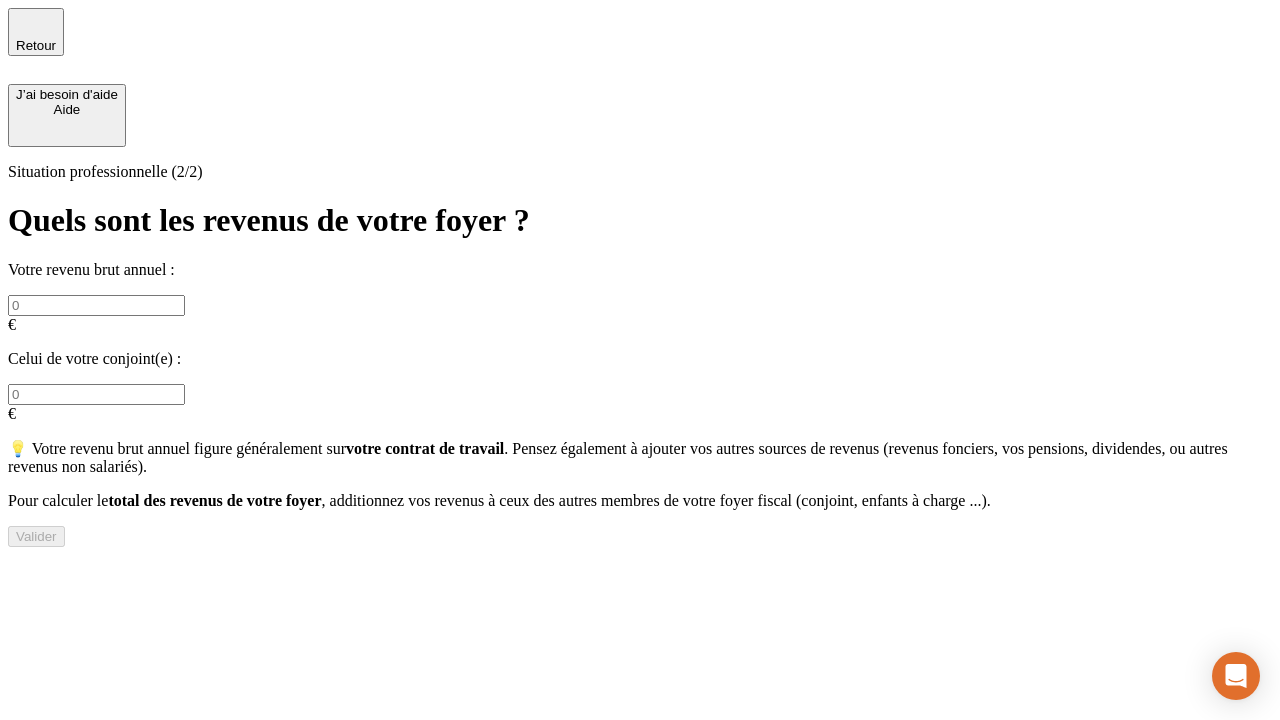 click at bounding box center [96, 305] 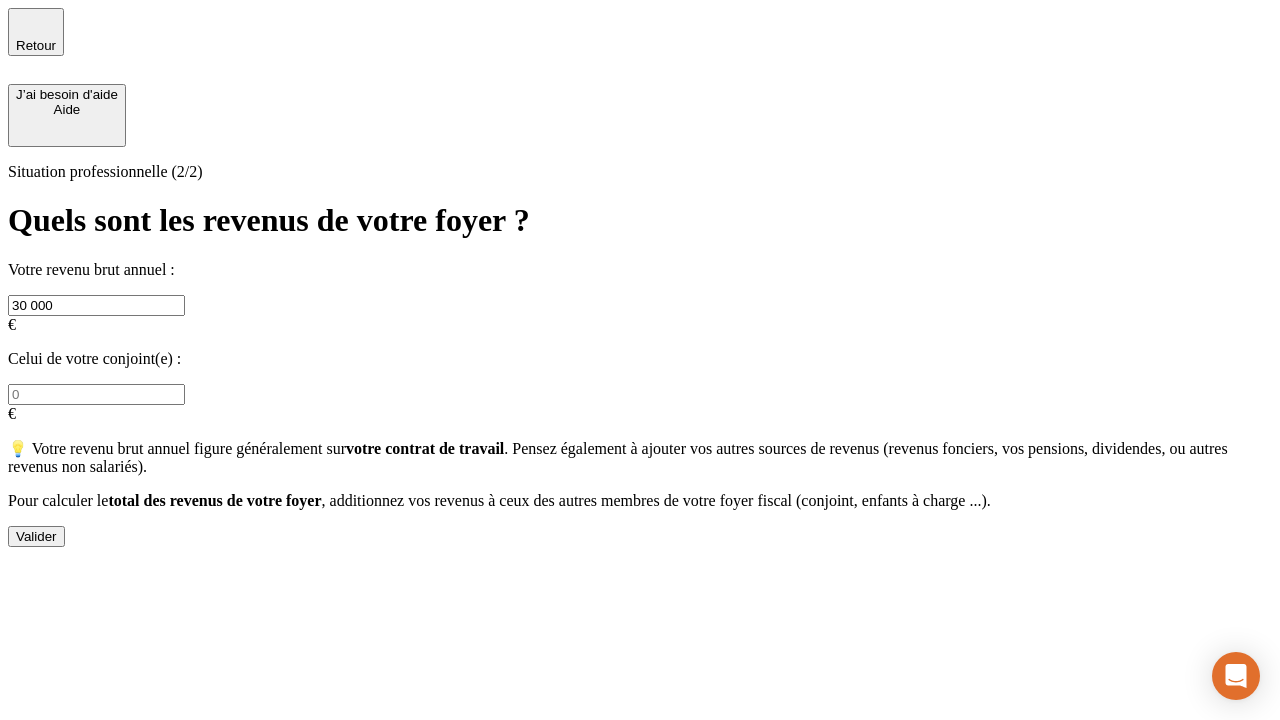 type on "30 000" 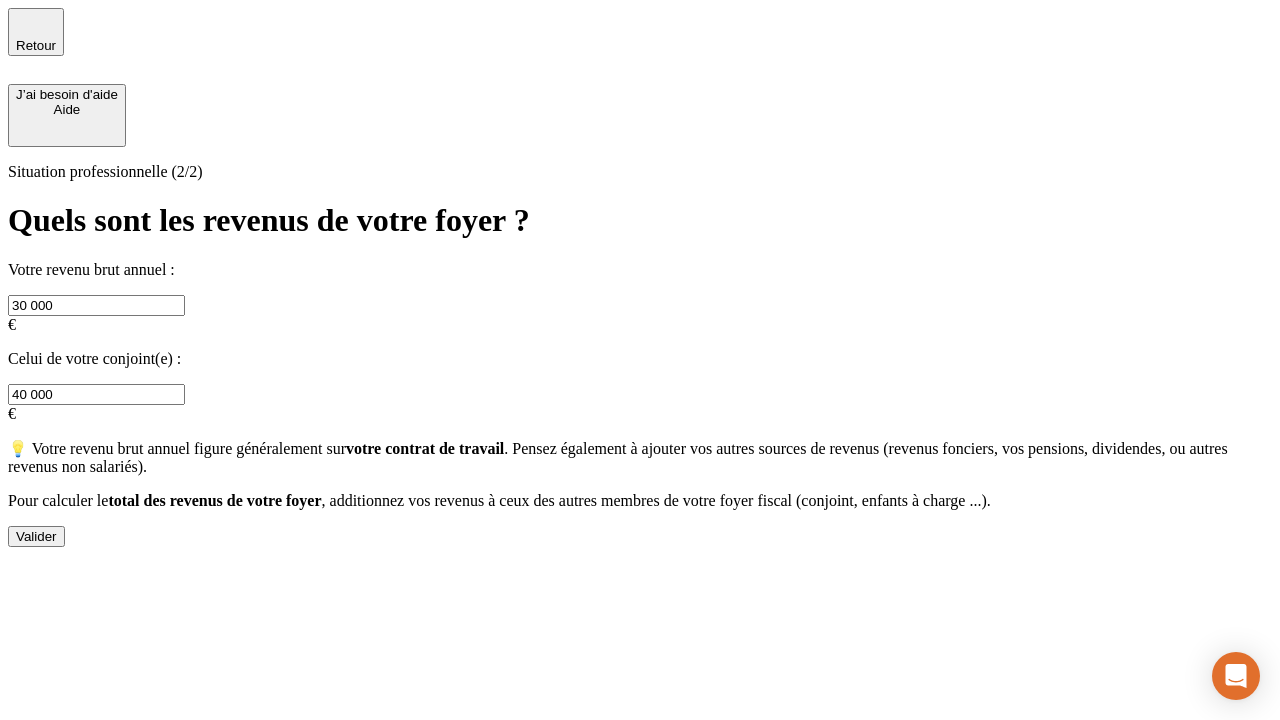 type on "40 000" 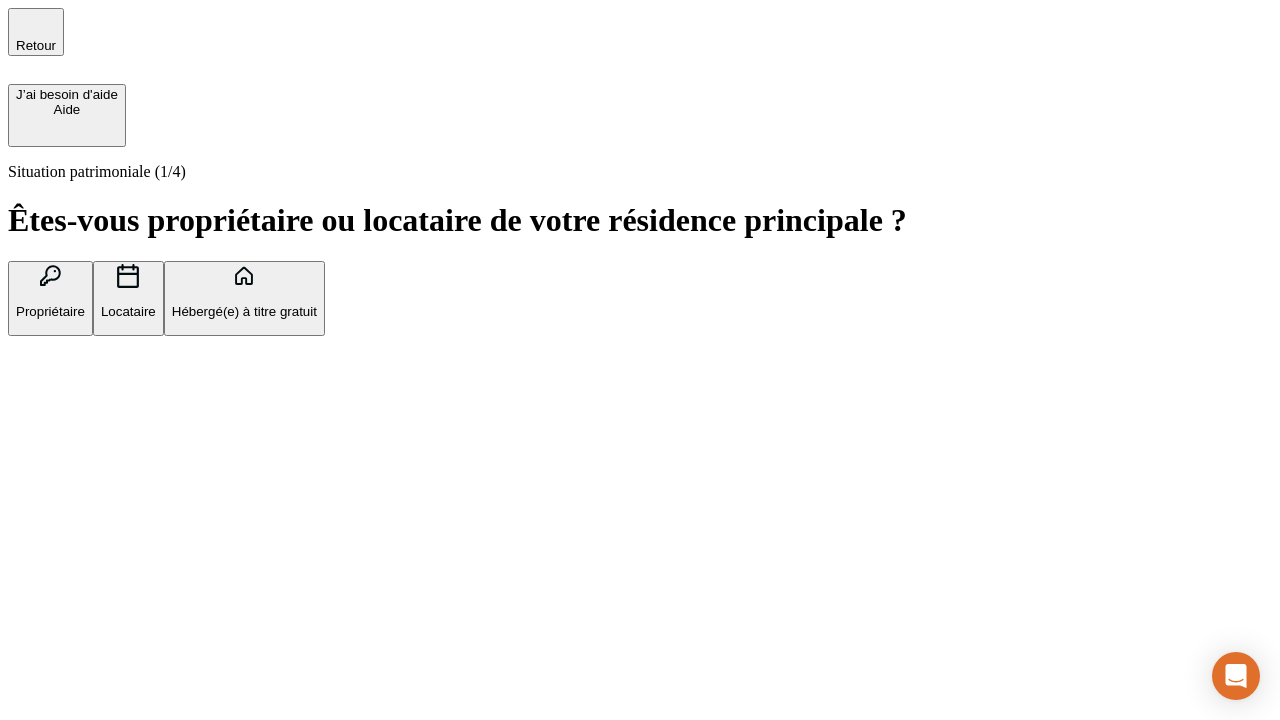 click on "Propriétaire" at bounding box center [50, 311] 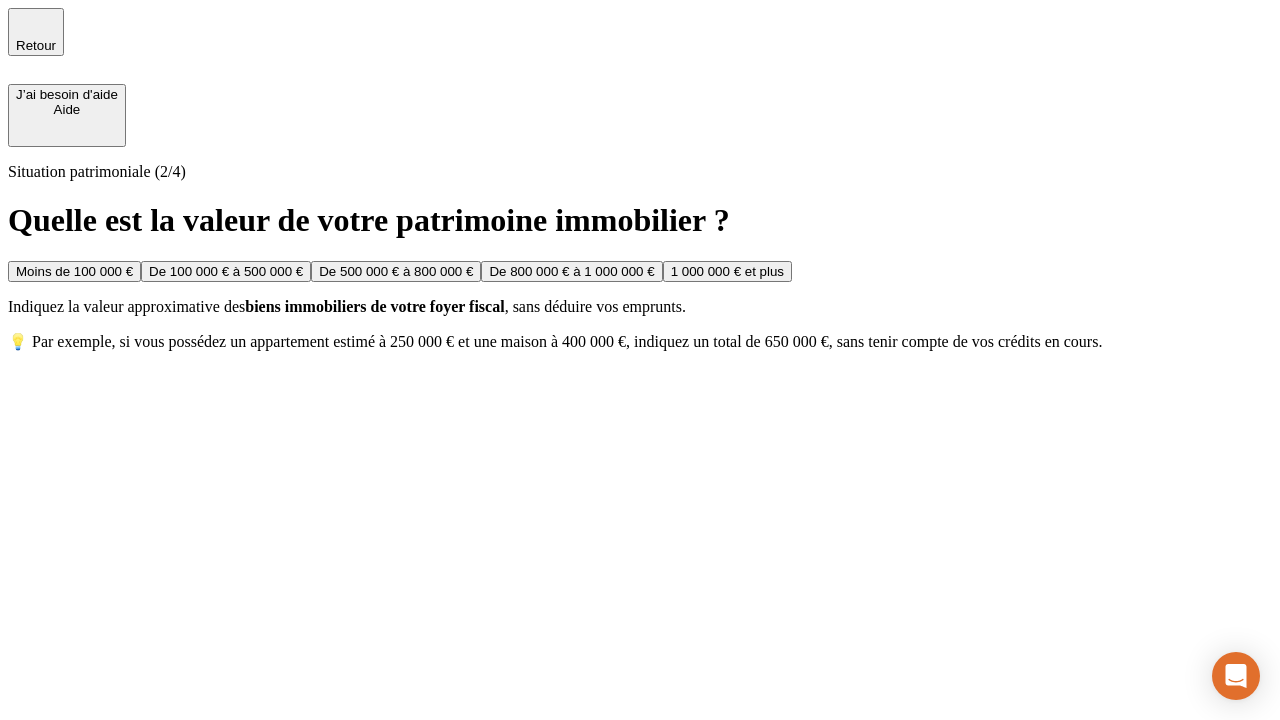 click on "De 100 000 € à 500 000 €" at bounding box center (226, 271) 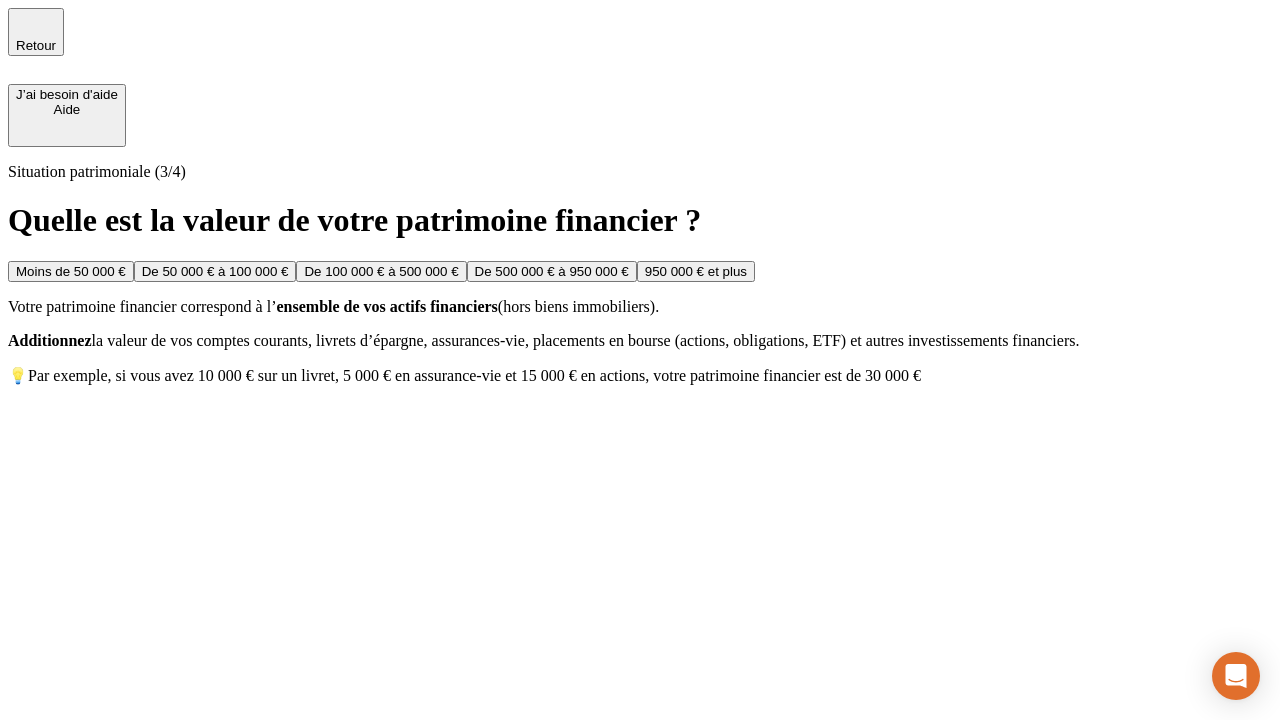 click on "Moins de 50 000 €" at bounding box center (71, 271) 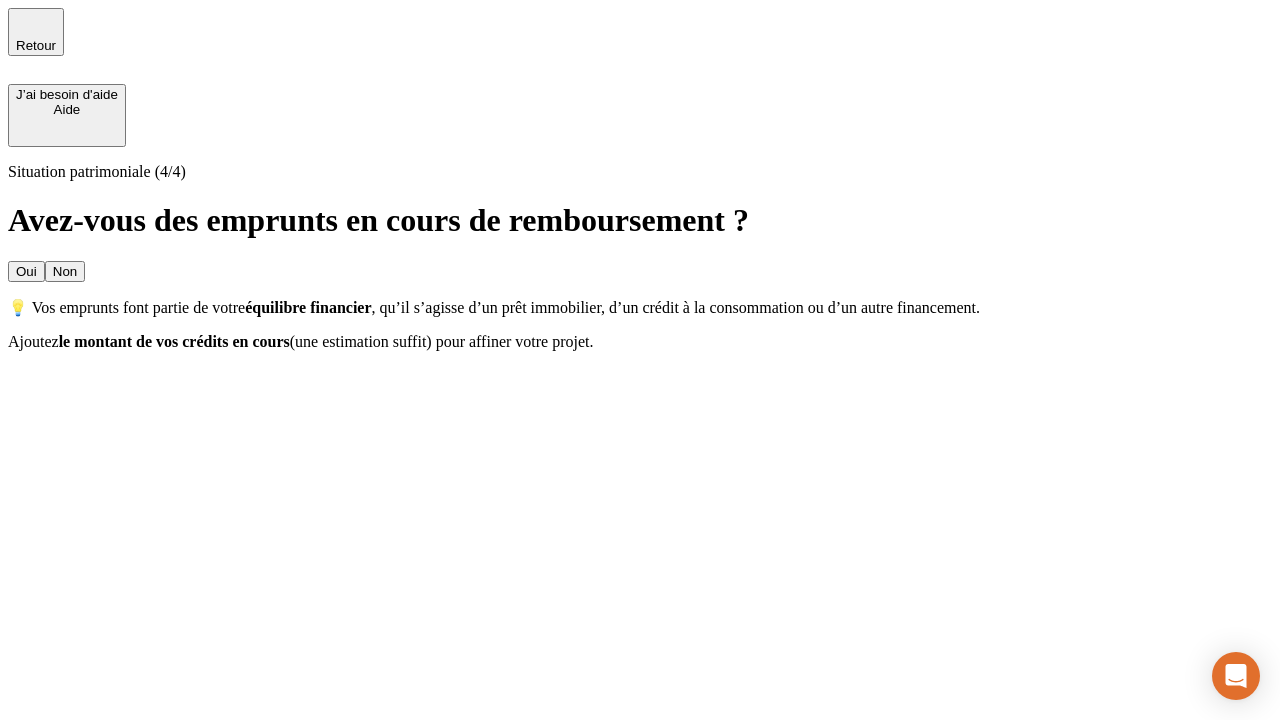 click on "Oui" at bounding box center [26, 271] 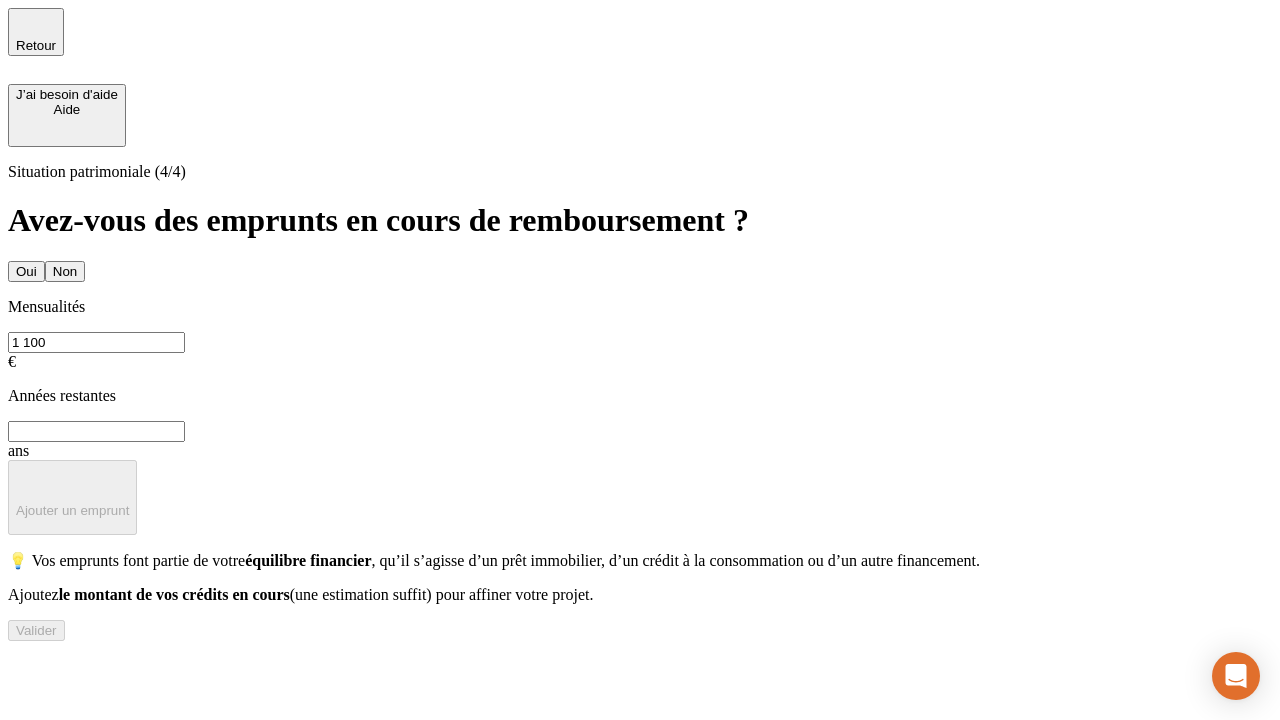 type on "1 100" 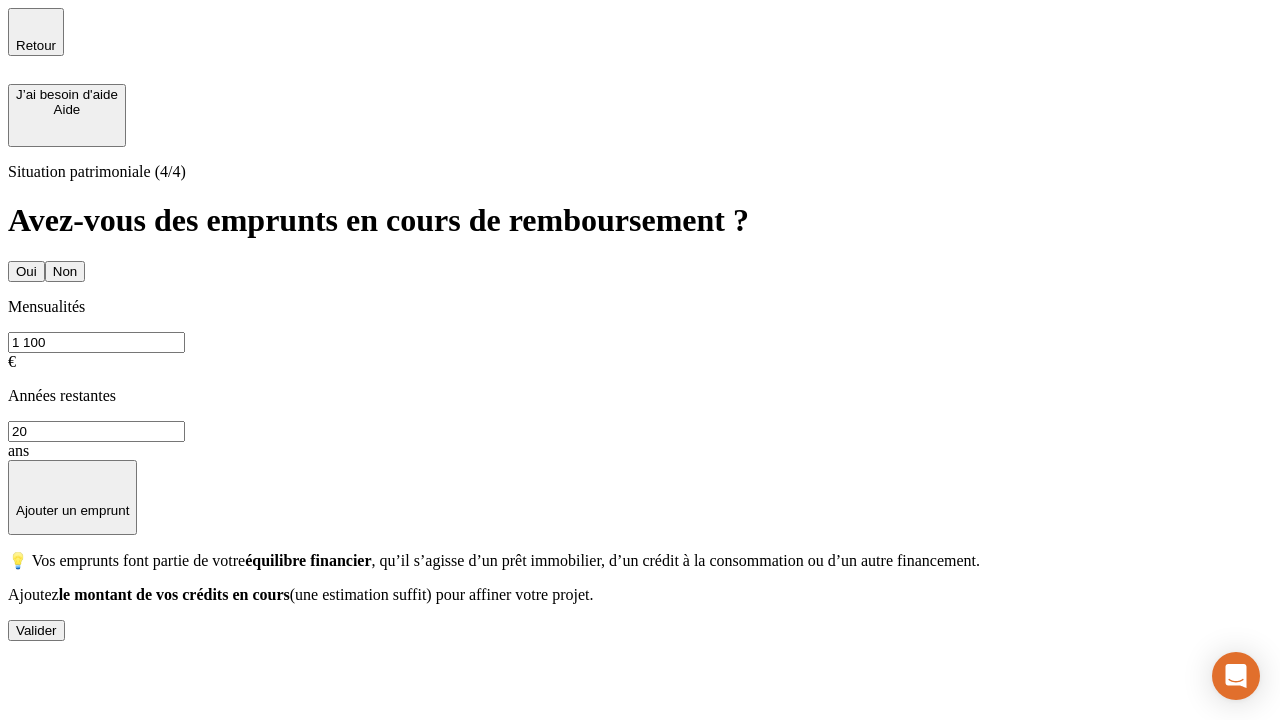 click on "Valider" at bounding box center [36, 630] 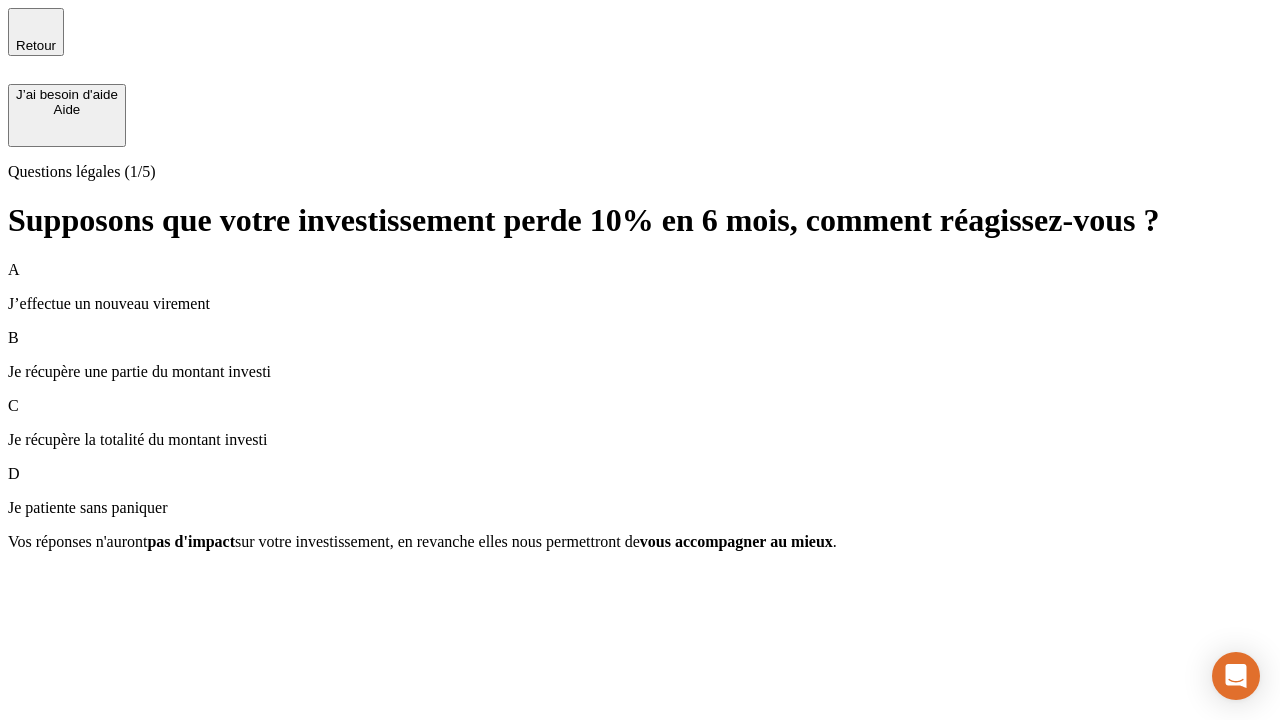 click on "Je récupère une partie du montant investi" at bounding box center (640, 372) 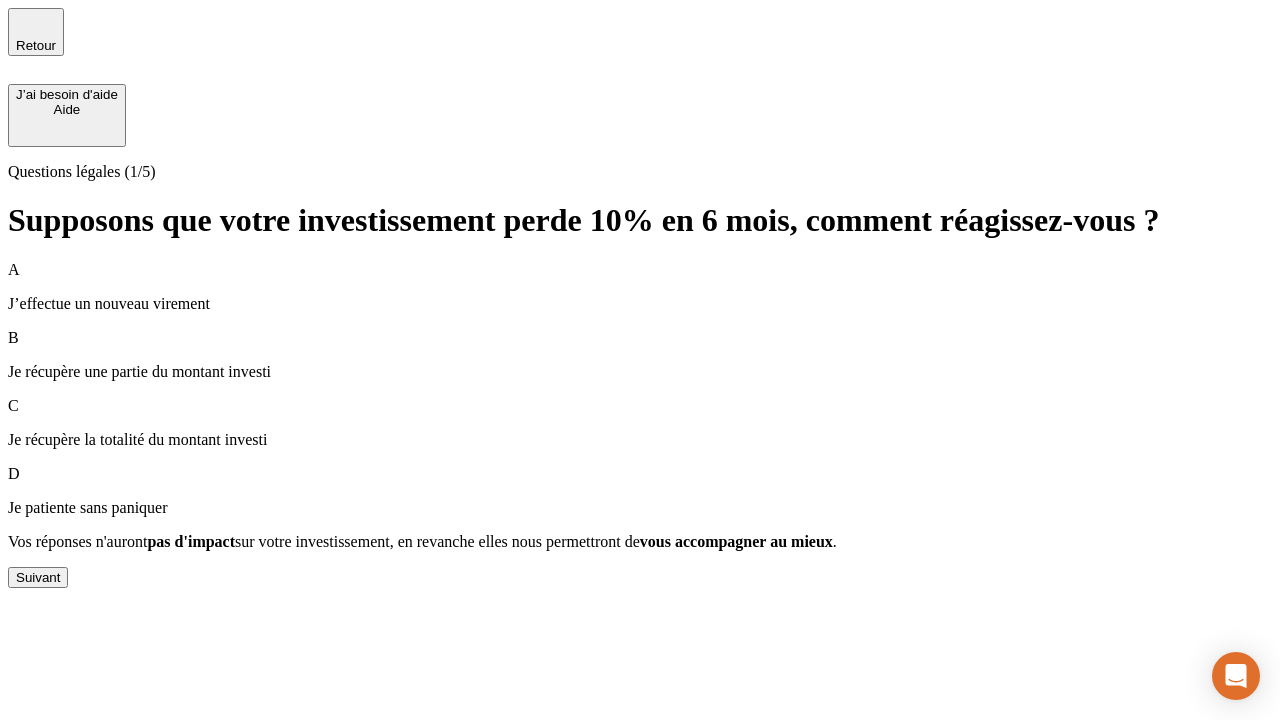 click on "Suivant" at bounding box center (38, 577) 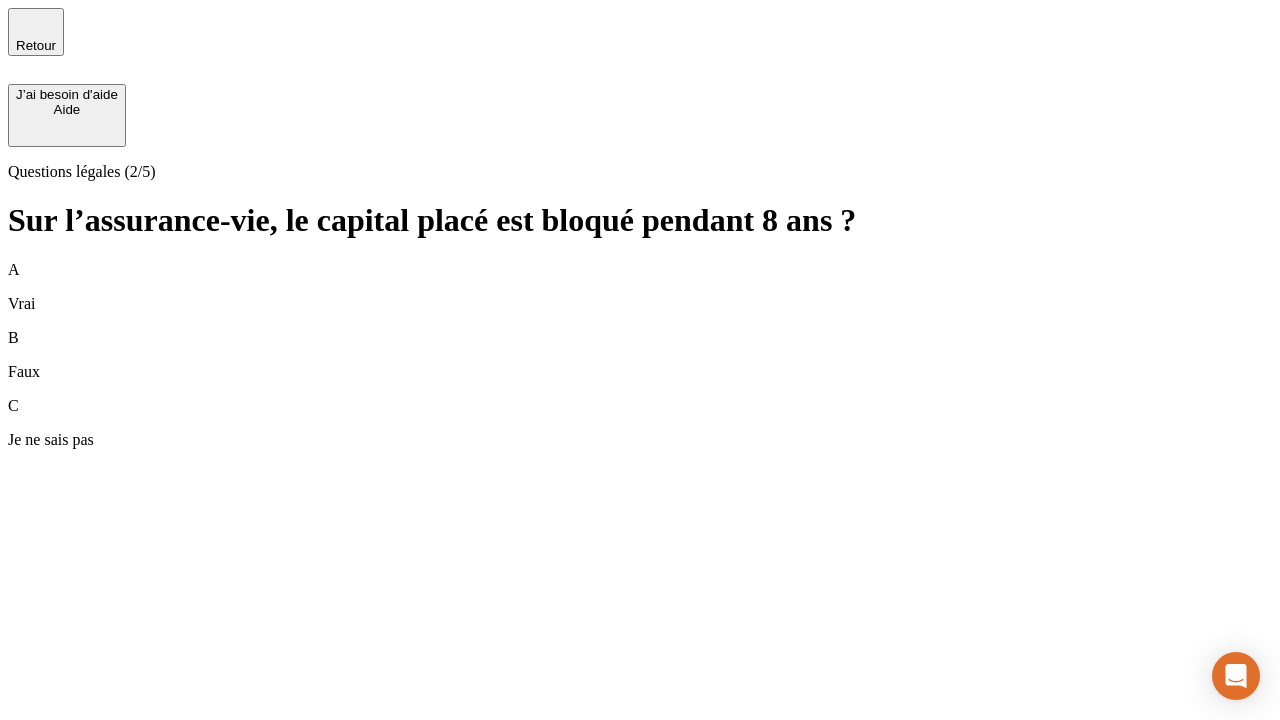 click on "A Vrai" at bounding box center (640, 287) 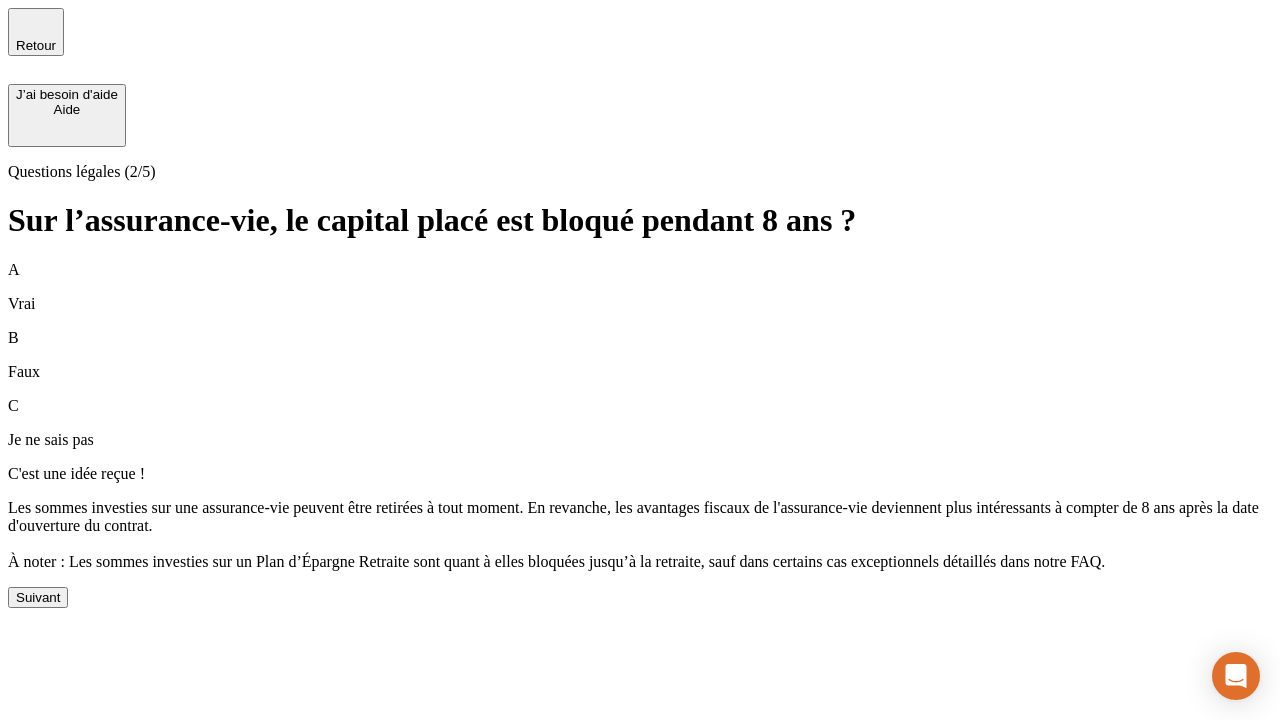 click on "Suivant" at bounding box center (38, 597) 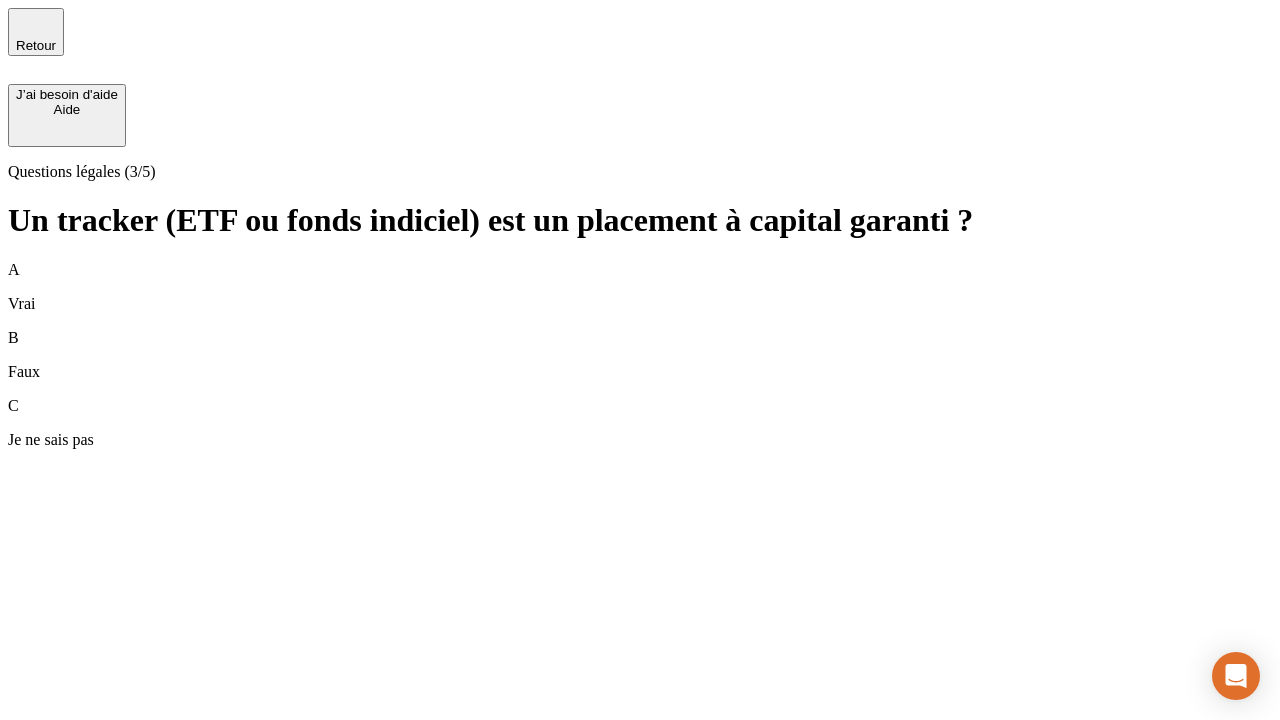 scroll, scrollTop: 0, scrollLeft: 0, axis: both 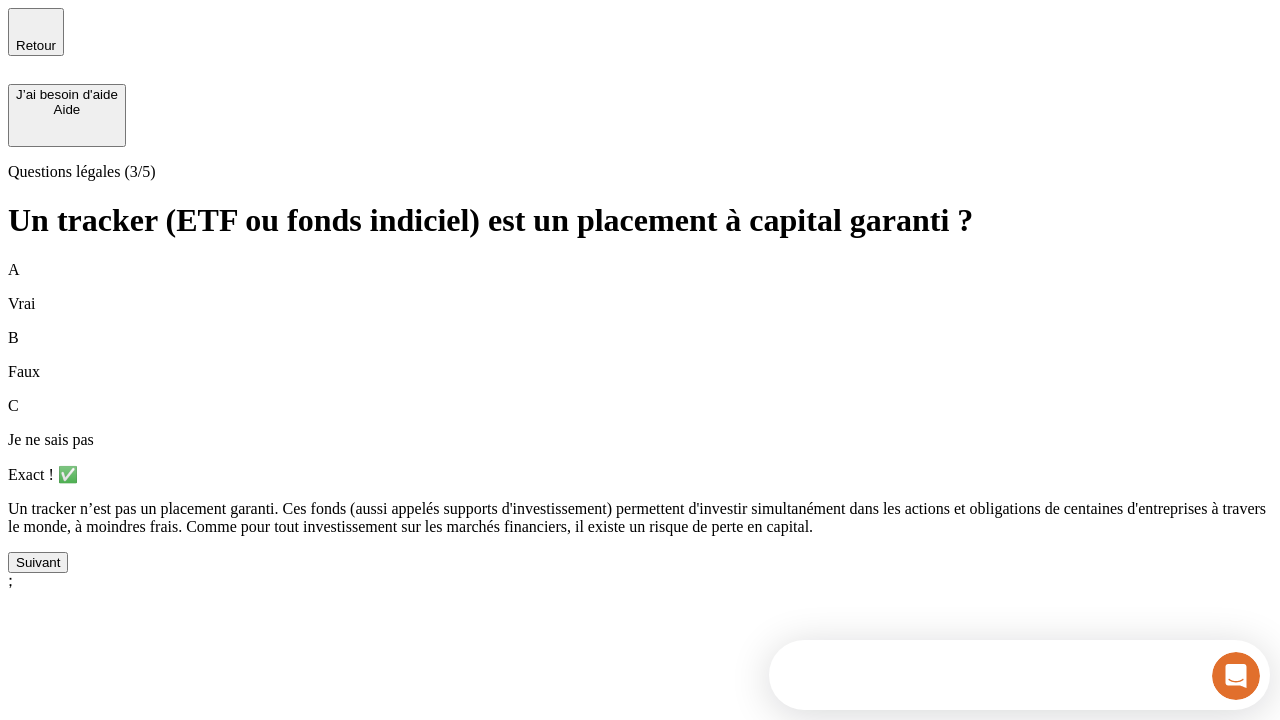 click on "Suivant" at bounding box center (38, 562) 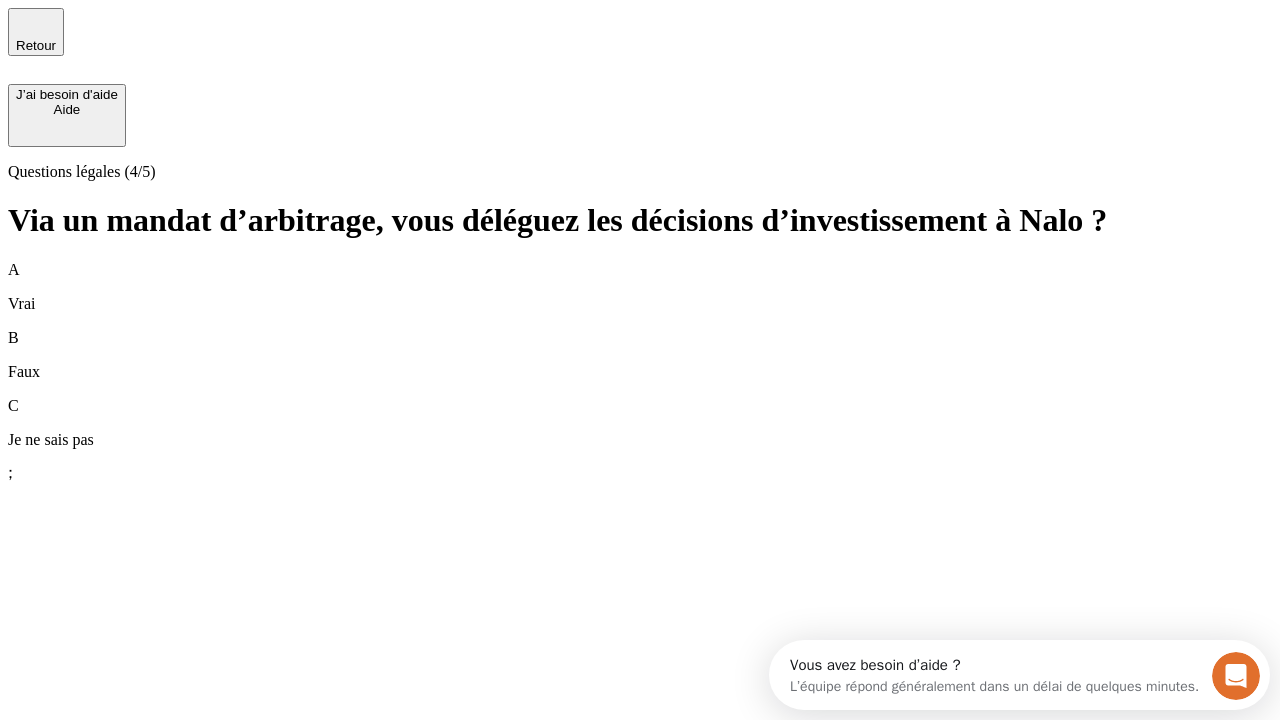 scroll, scrollTop: 0, scrollLeft: 0, axis: both 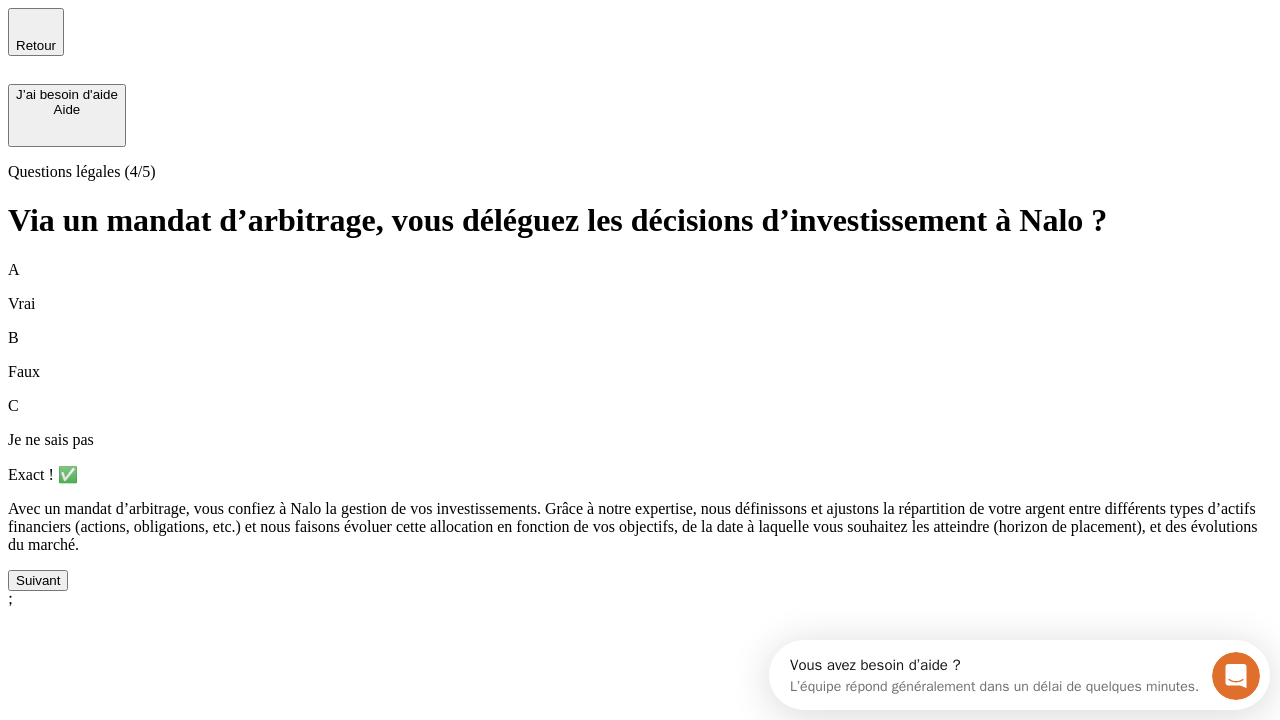 click on "Suivant" at bounding box center [38, 580] 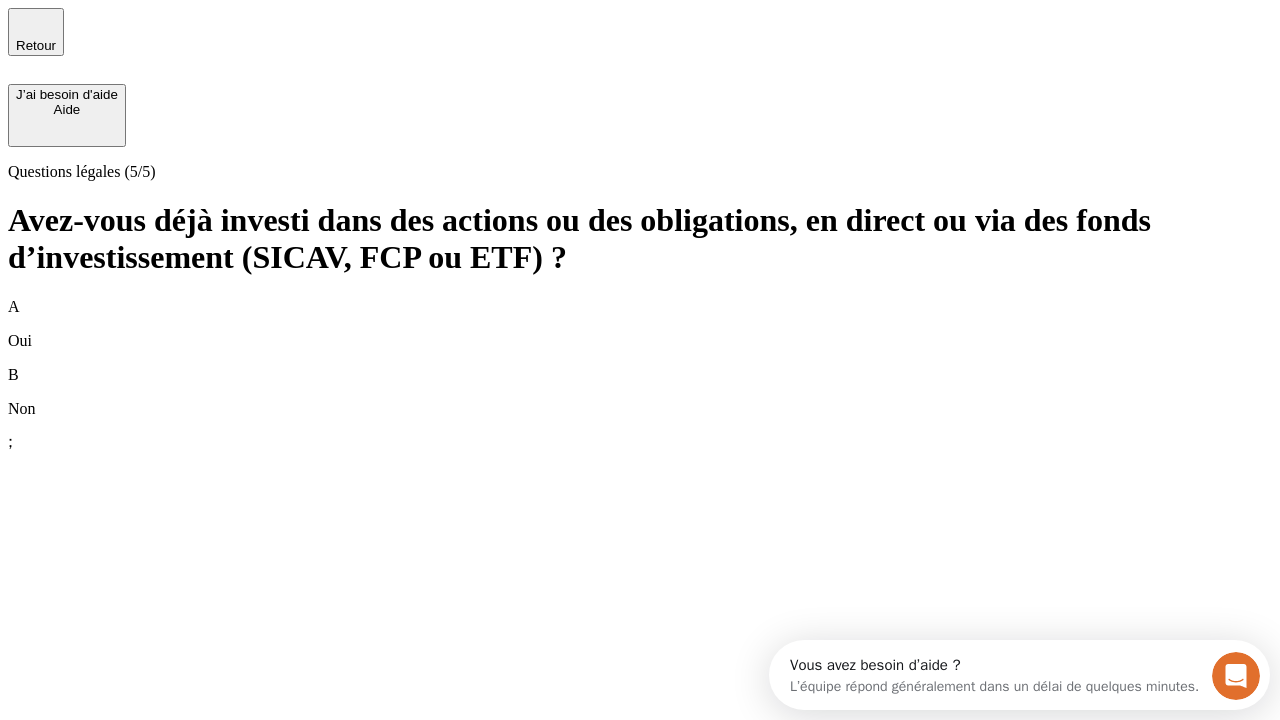 click on "B Non" at bounding box center [640, 392] 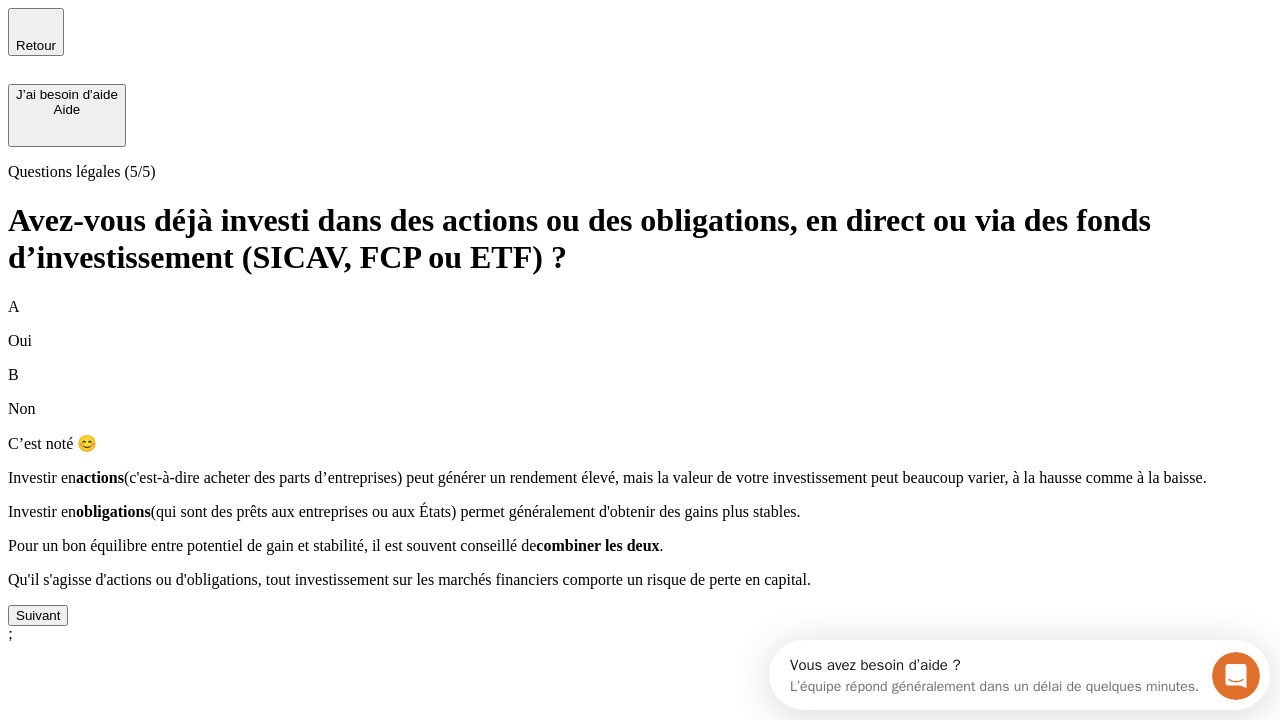 click on "Suivant" at bounding box center [38, 615] 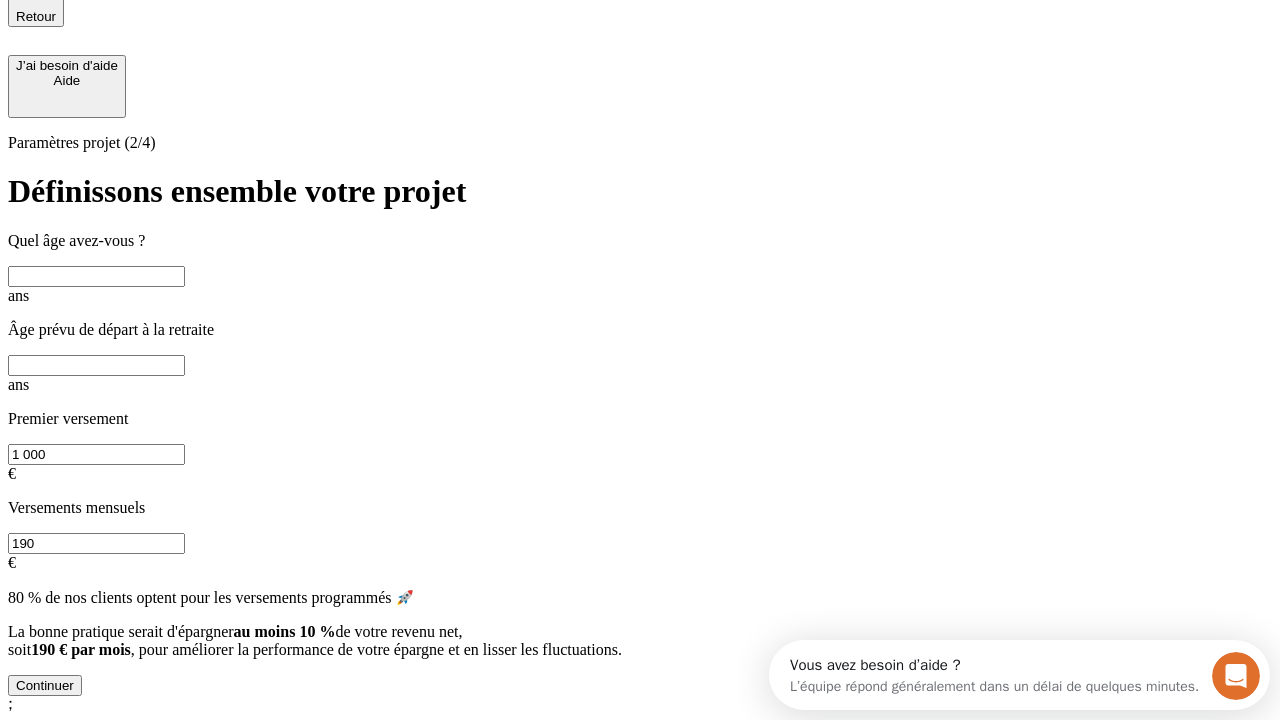 scroll, scrollTop: 18, scrollLeft: 0, axis: vertical 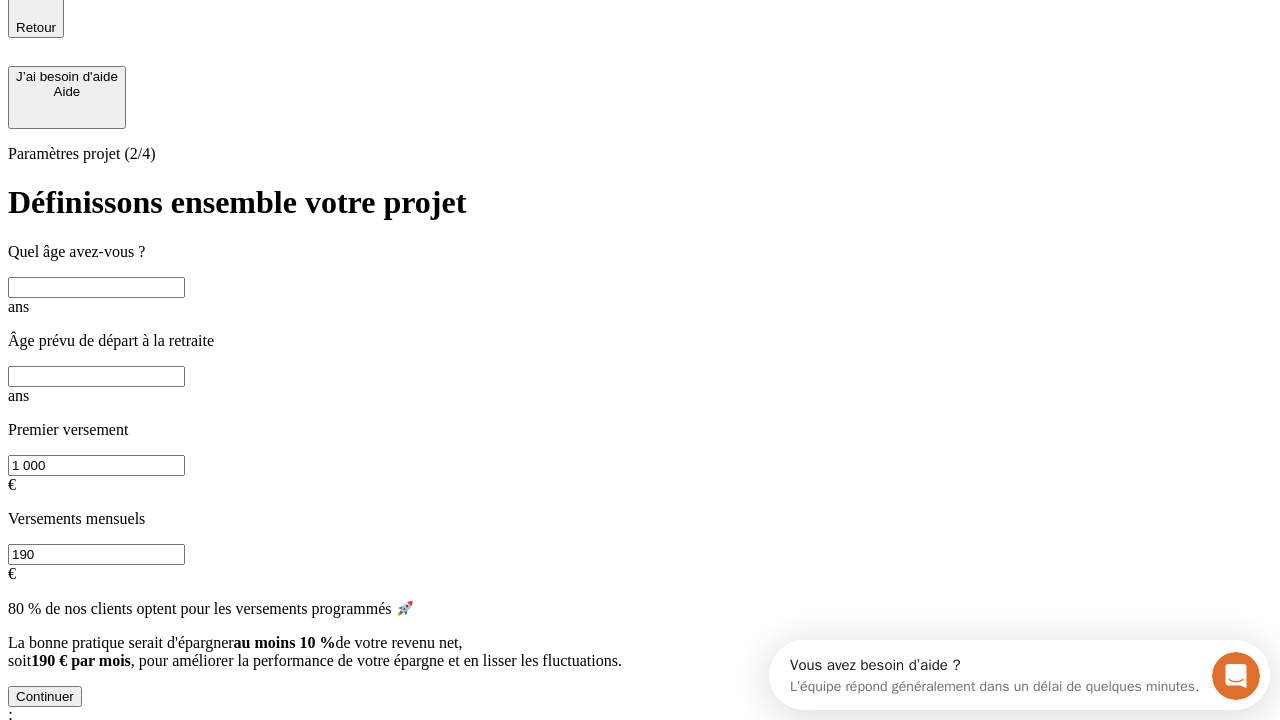 click at bounding box center [96, 287] 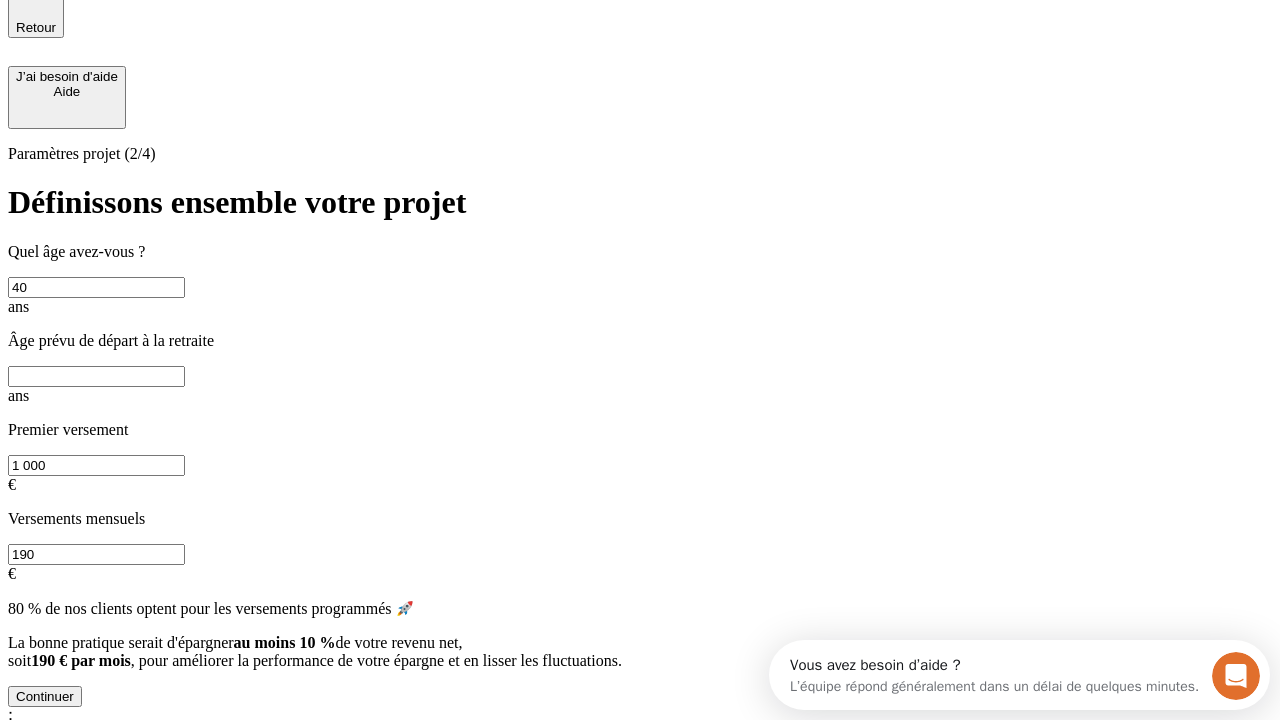 type on "40" 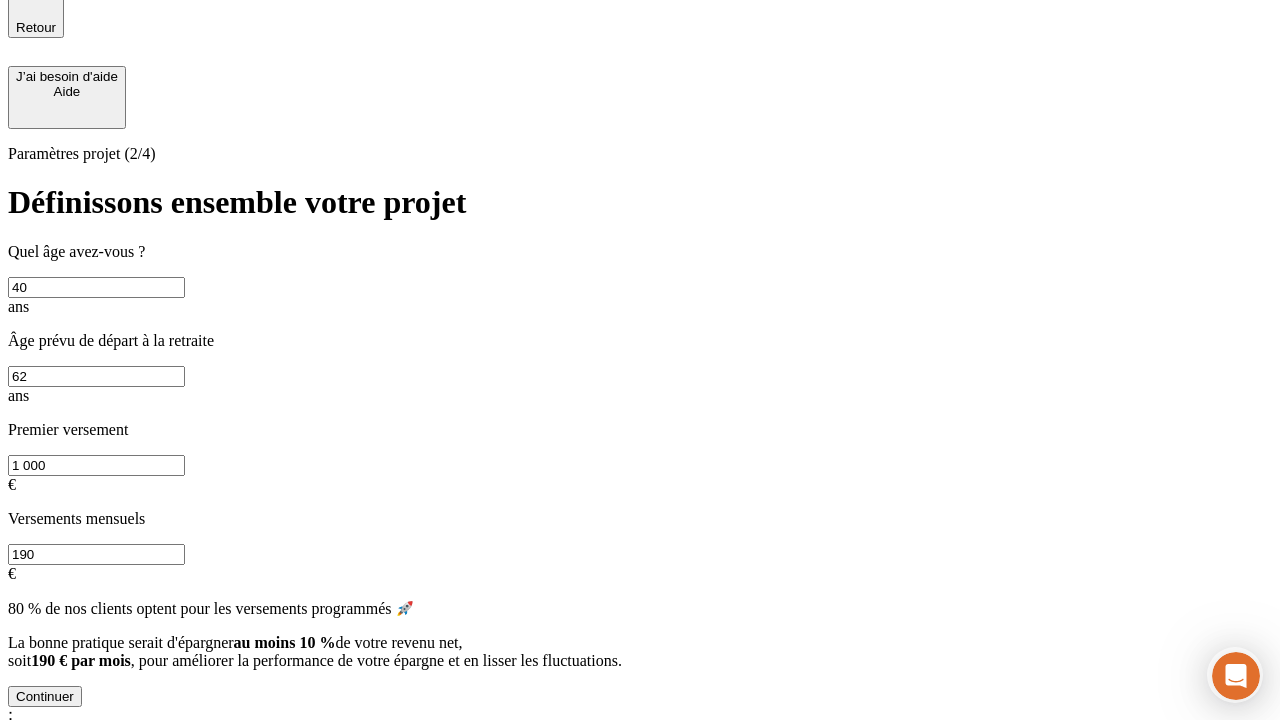 type on "62" 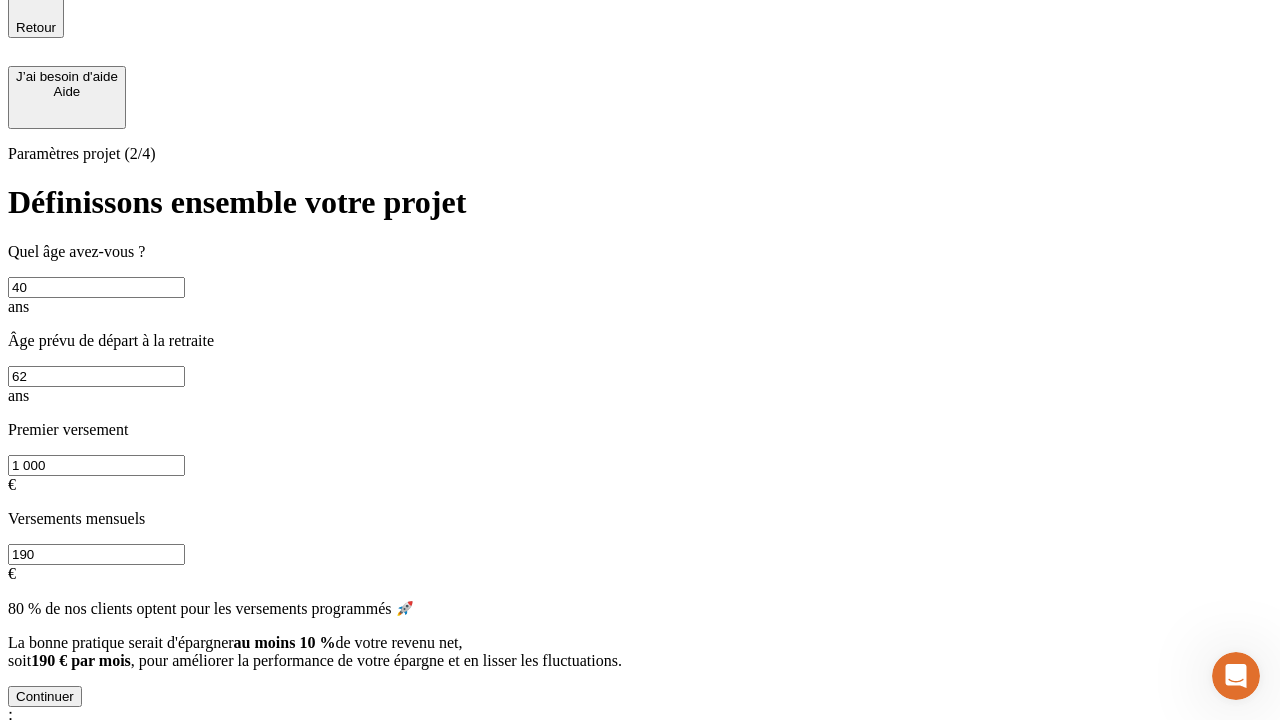 scroll, scrollTop: 0, scrollLeft: 0, axis: both 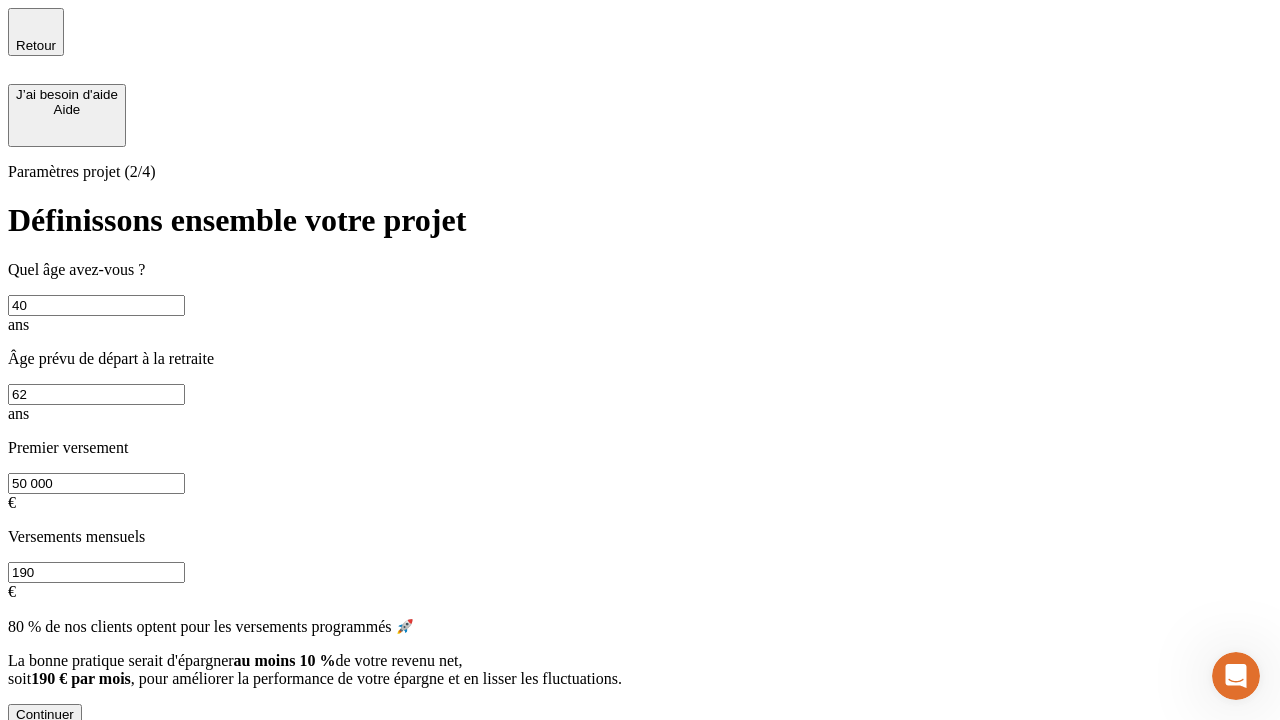 type on "50 000" 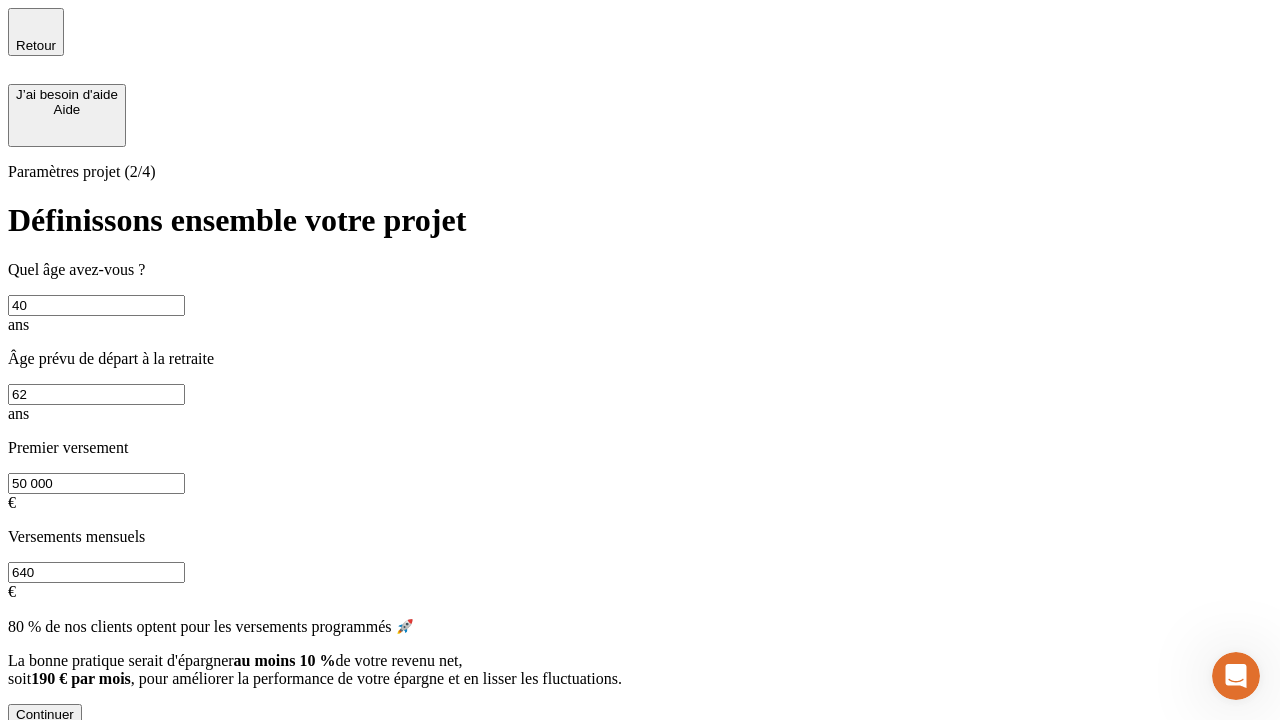 type on "640" 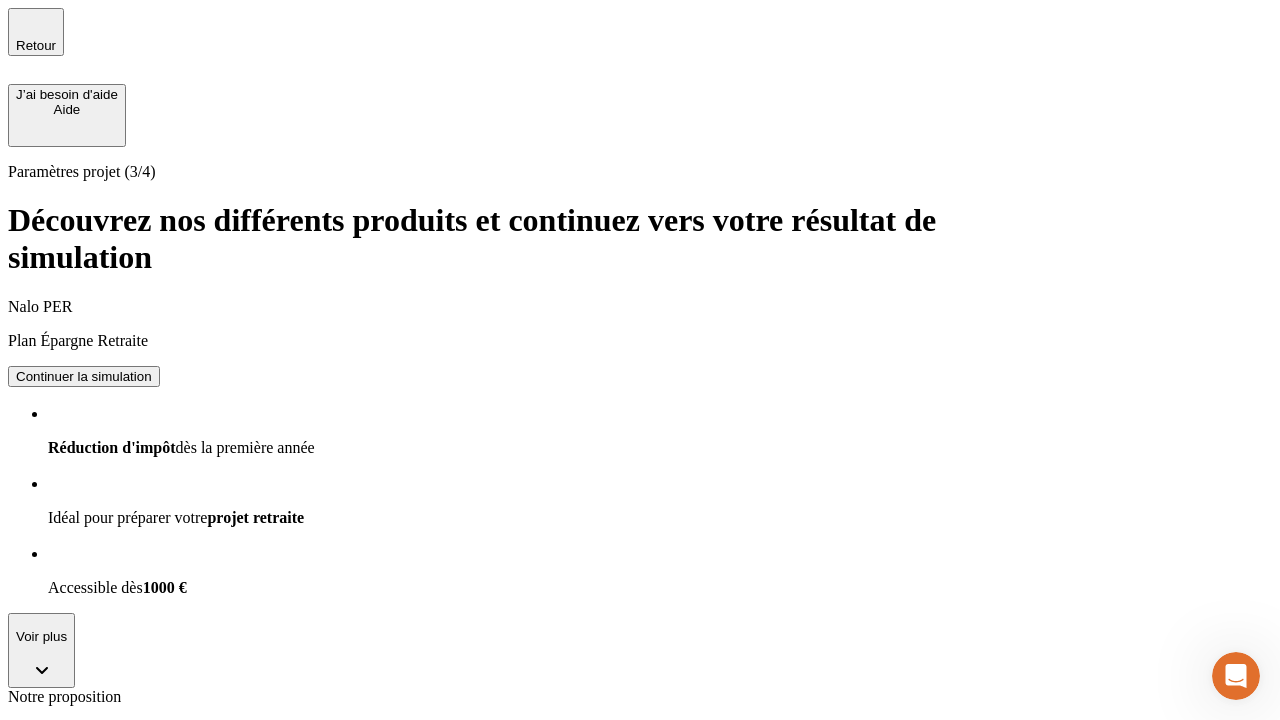 click on "Continuer la simulation" at bounding box center (84, 800) 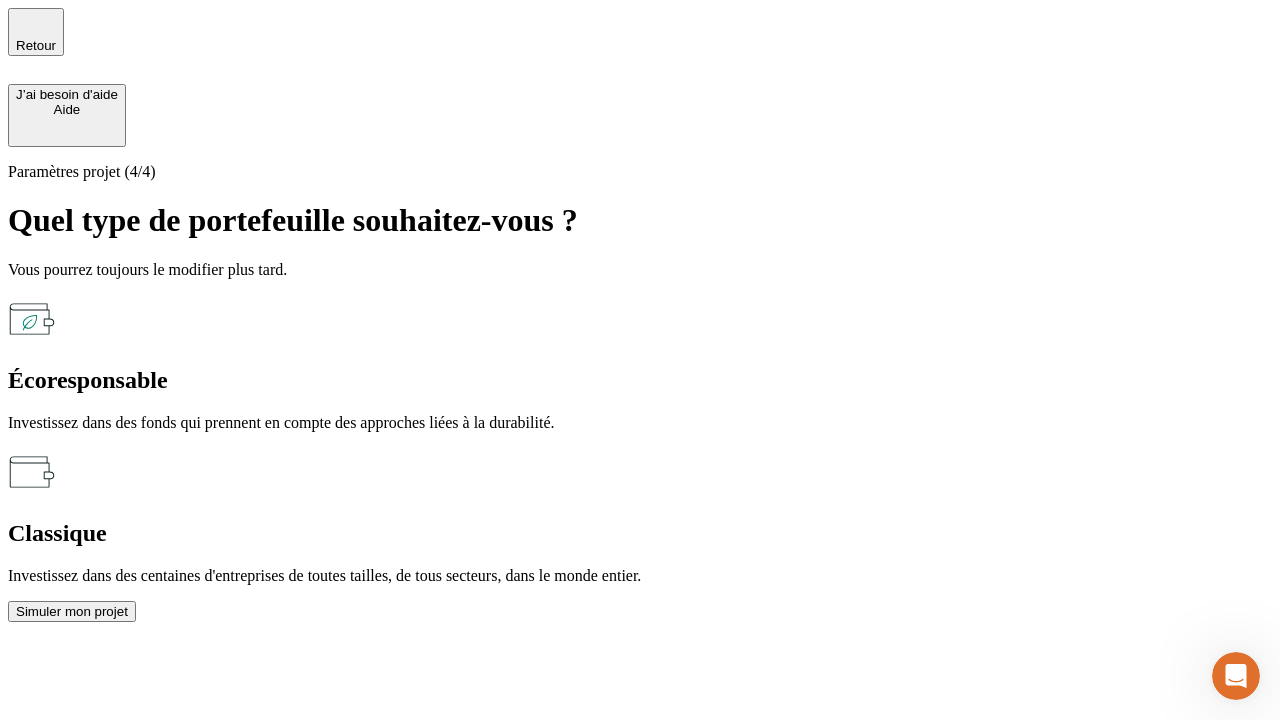 click on "Classique" at bounding box center (640, 533) 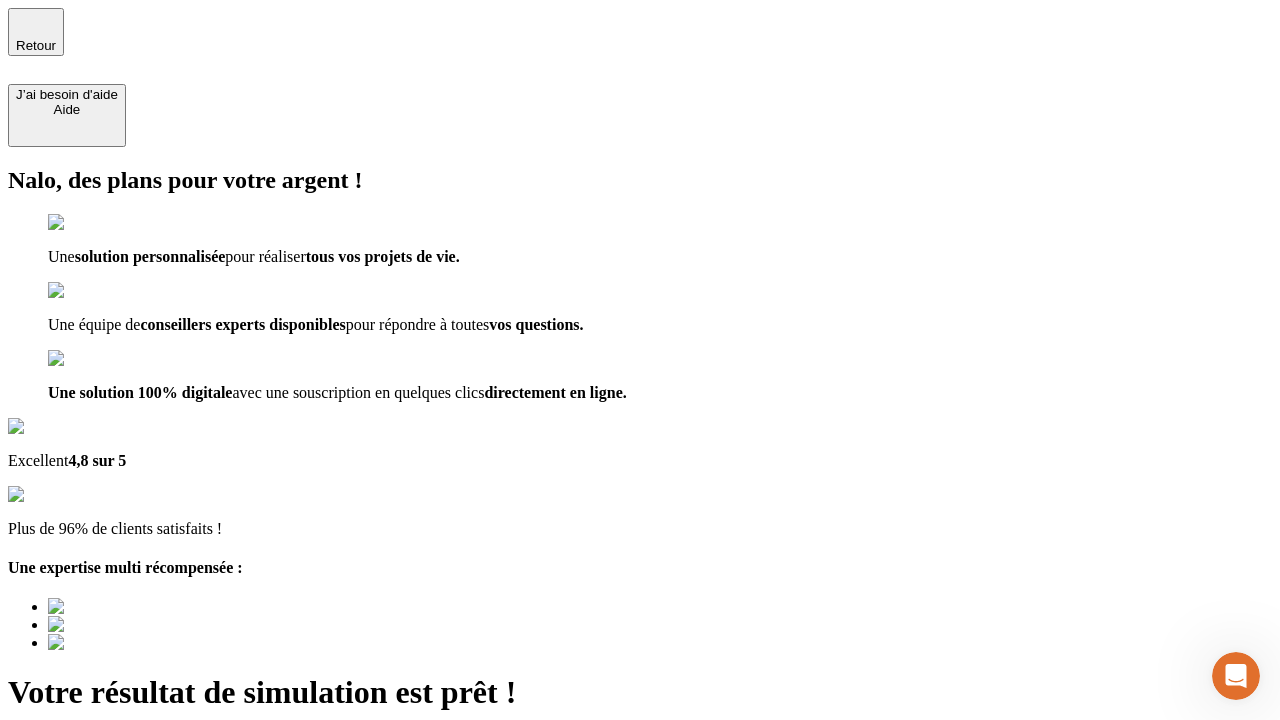 click on "Découvrir ma simulation" at bounding box center (87, 797) 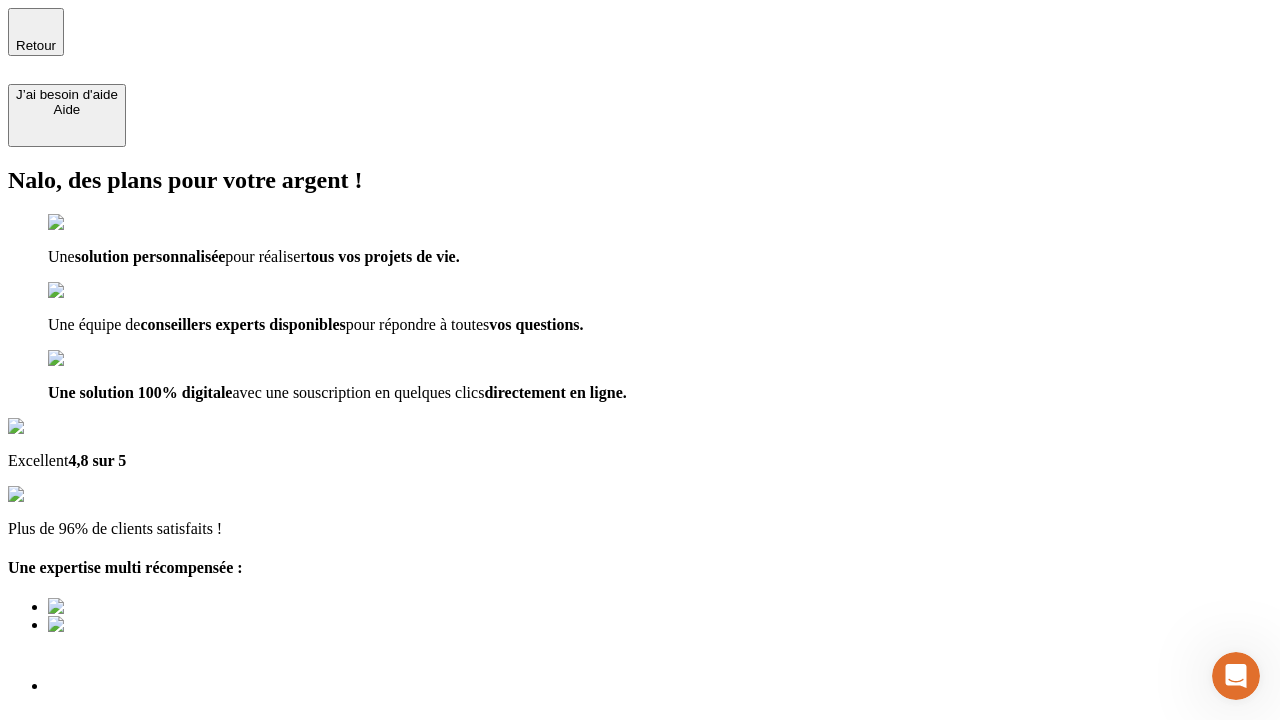 type on "testplaywright-thomas-retirement-1@example.com" 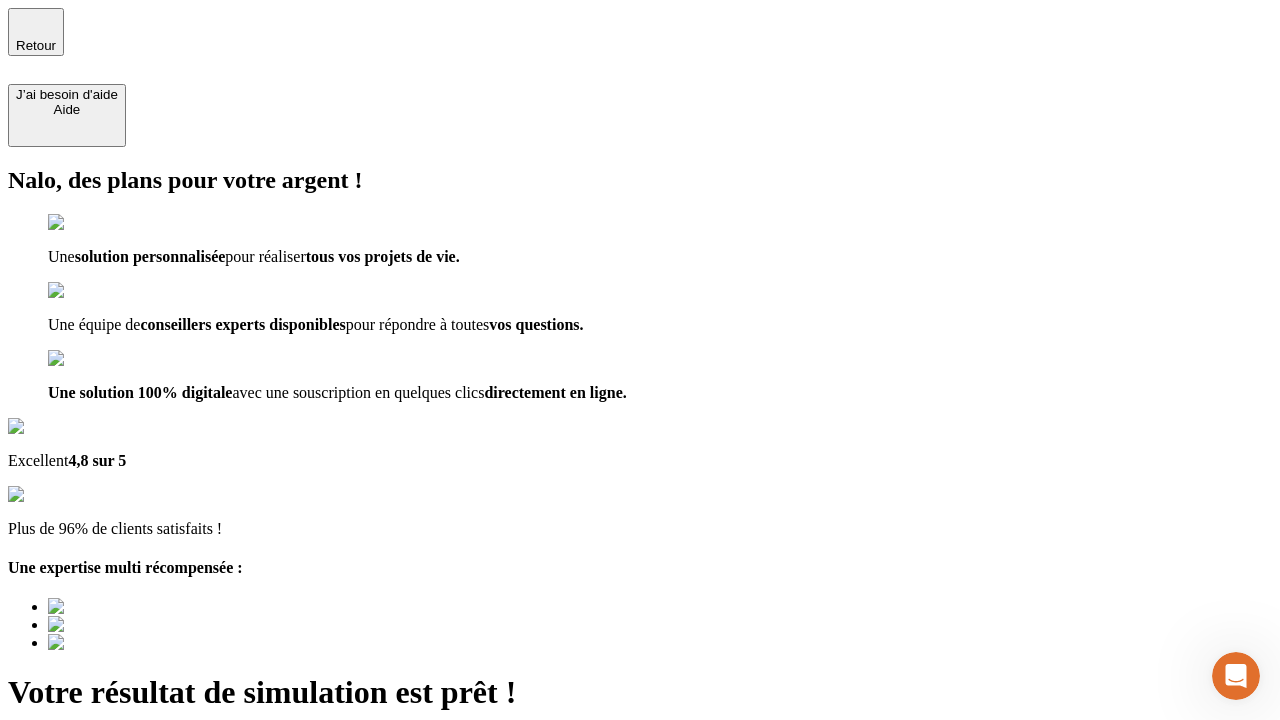 click on "Découvrir ma simulation" at bounding box center [87, 881] 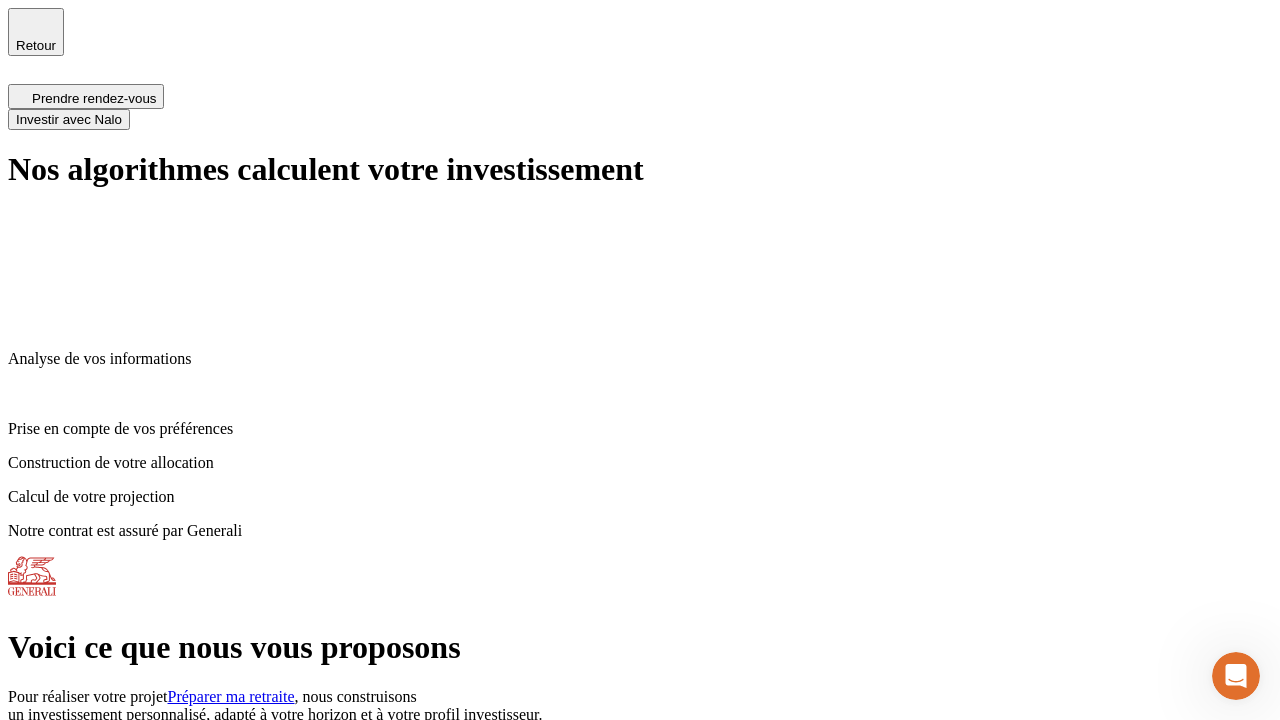 scroll, scrollTop: 8, scrollLeft: 0, axis: vertical 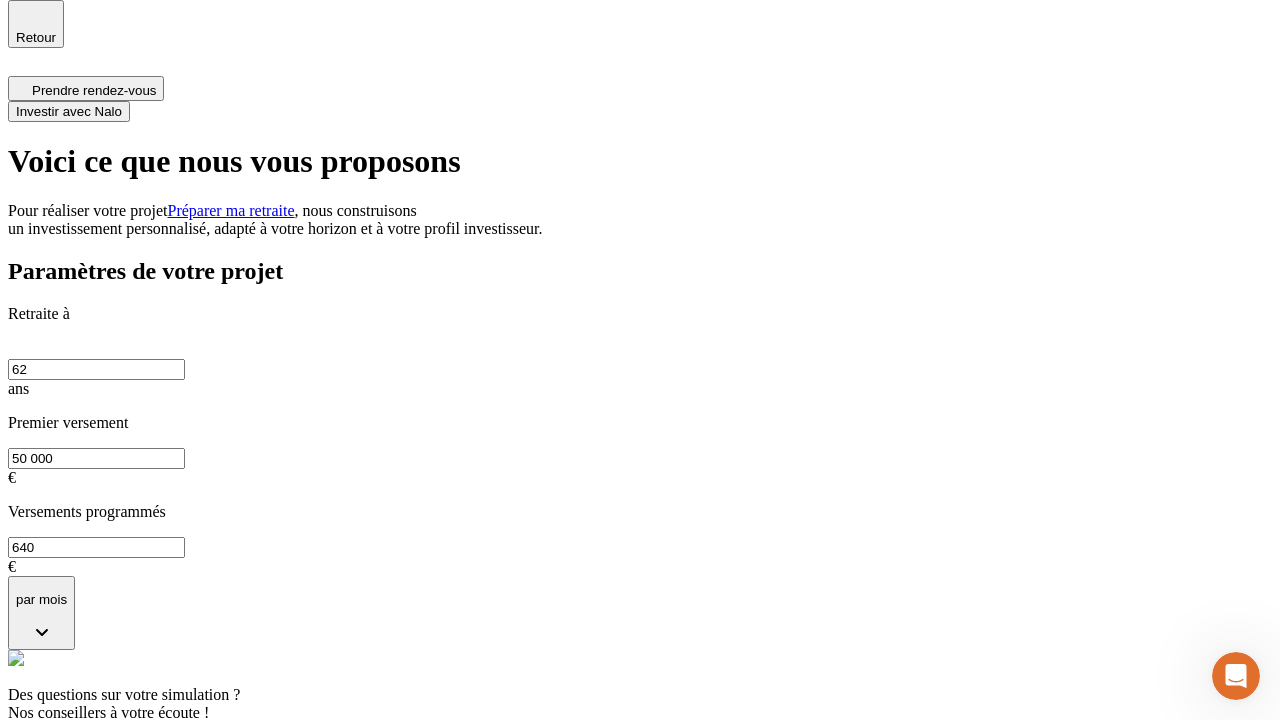 click on "Investir avec Nalo" at bounding box center (69, 111) 